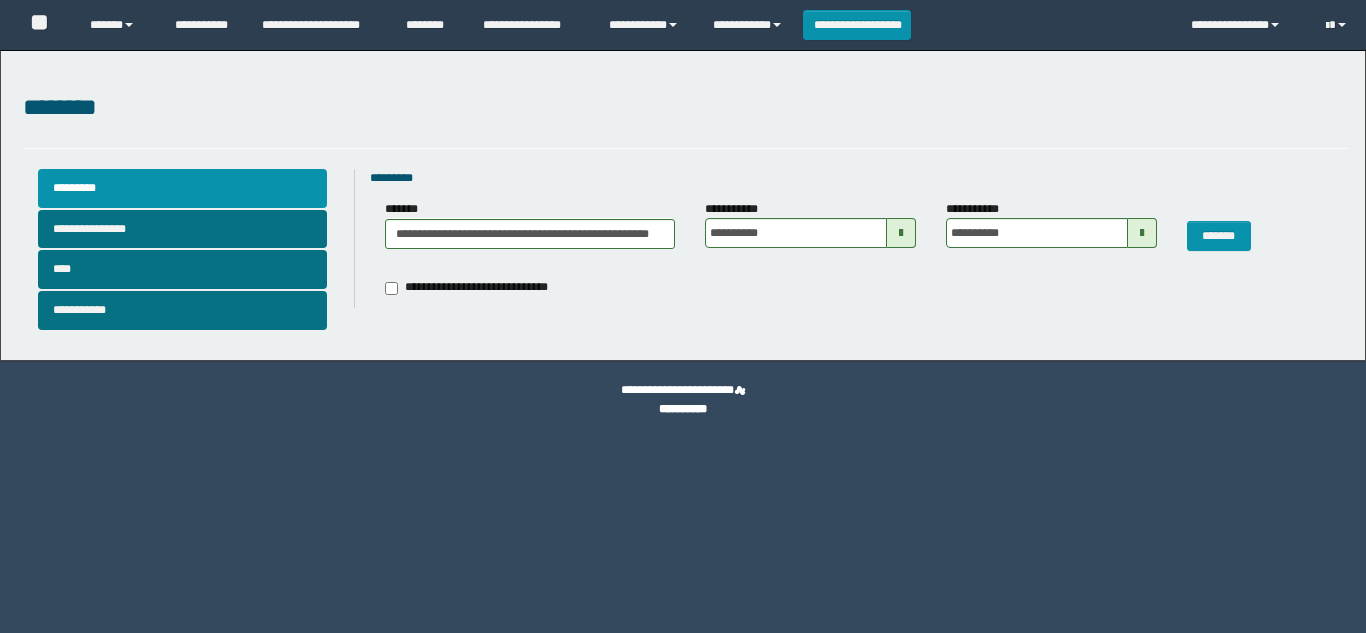 scroll, scrollTop: 0, scrollLeft: 0, axis: both 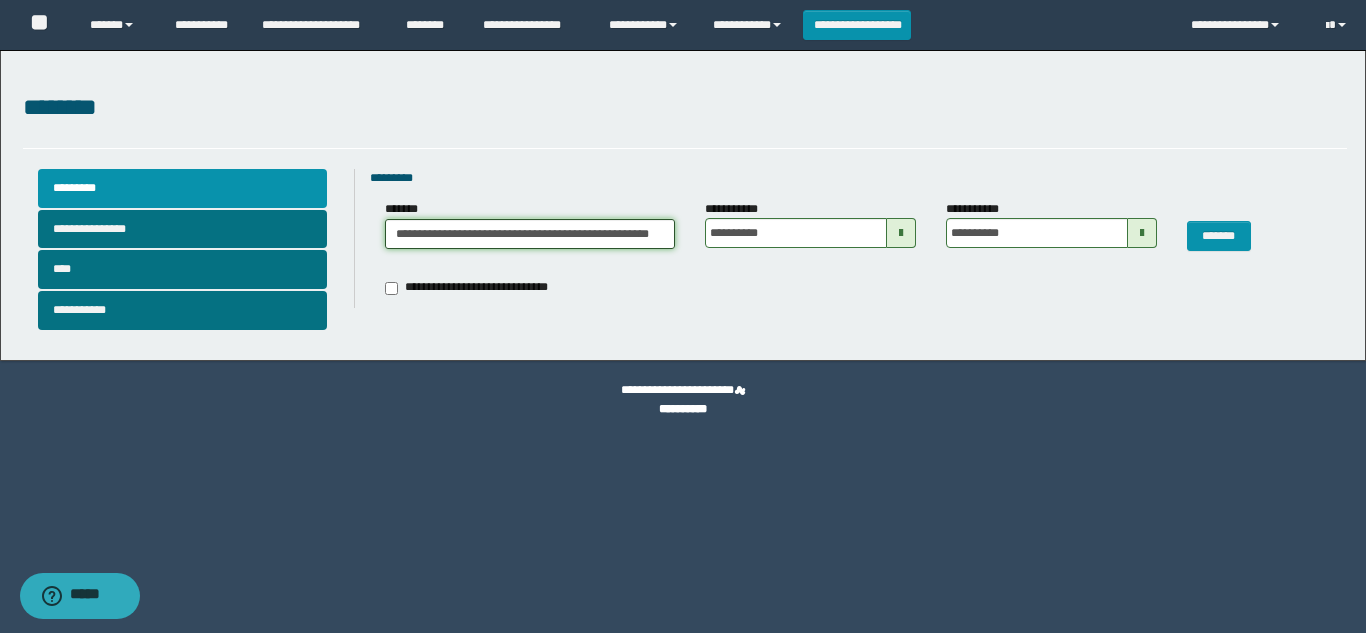 click on "**********" at bounding box center [530, 234] 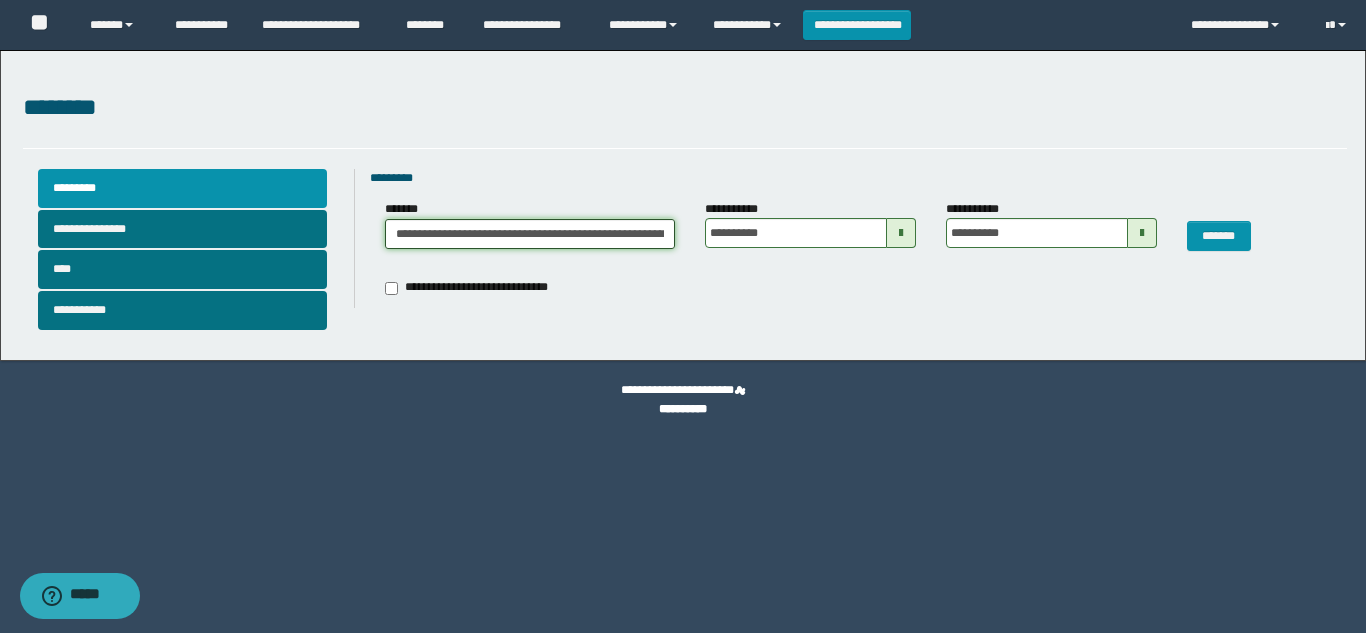 scroll, scrollTop: 0, scrollLeft: 103, axis: horizontal 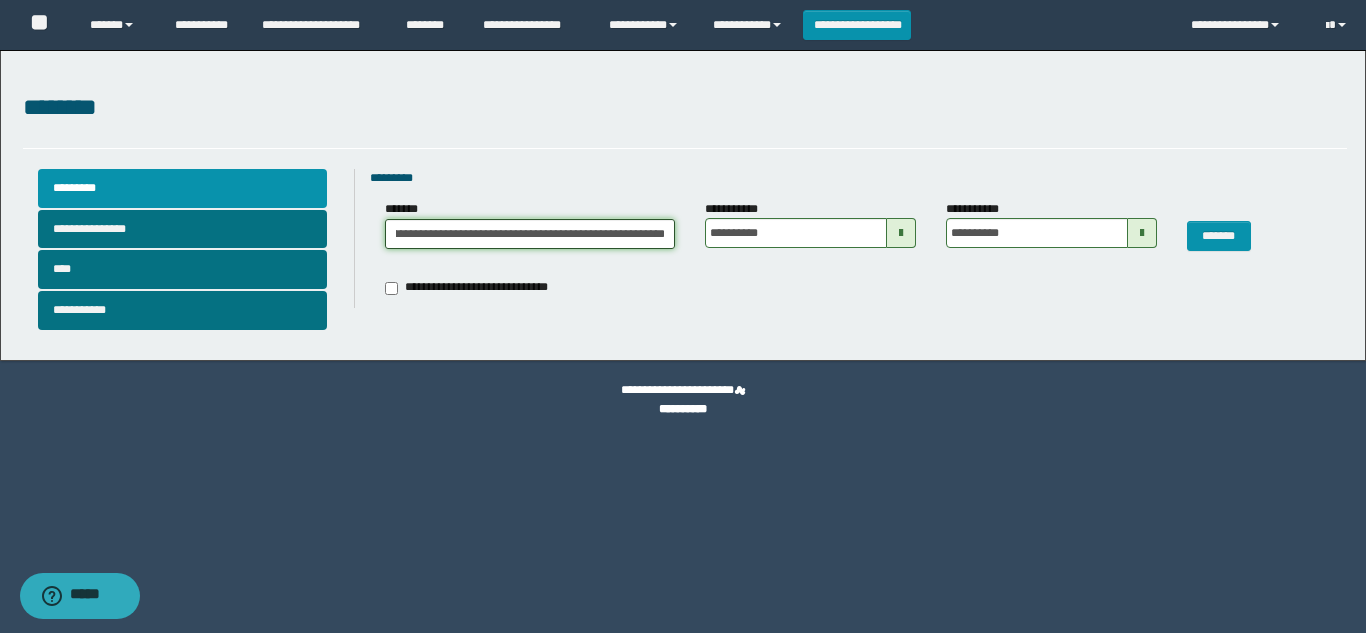 drag, startPoint x: 385, startPoint y: 232, endPoint x: 773, endPoint y: 288, distance: 392.02042 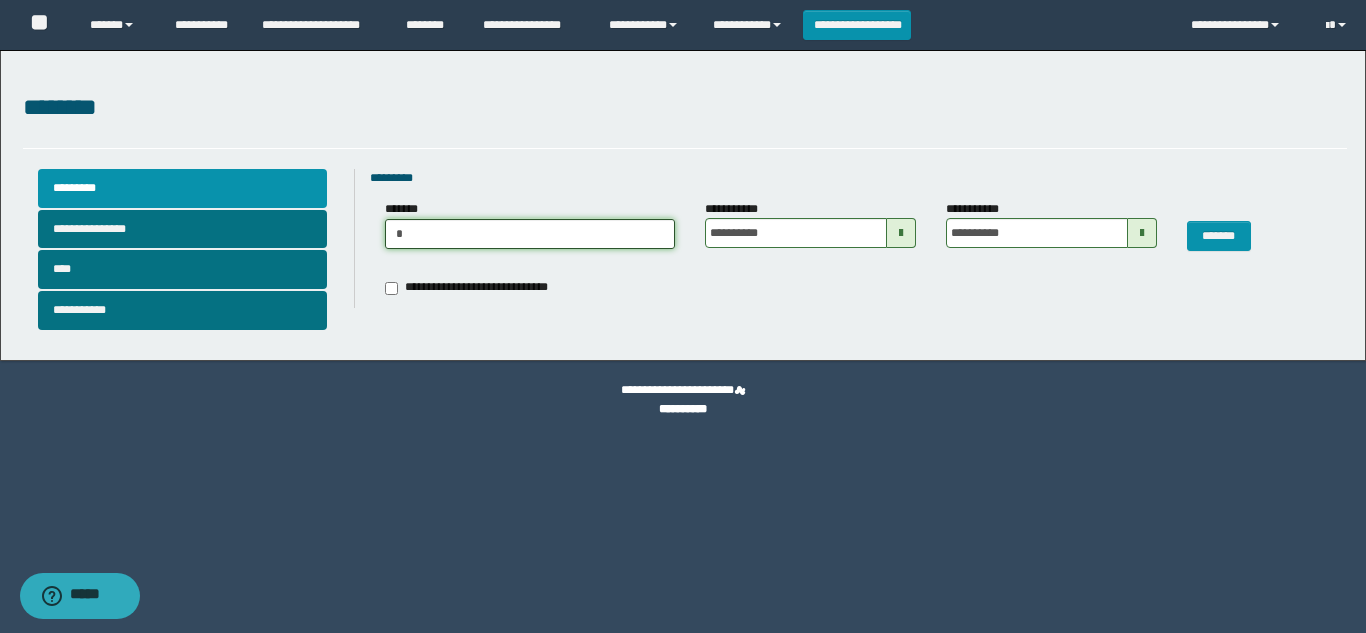 scroll, scrollTop: 0, scrollLeft: 0, axis: both 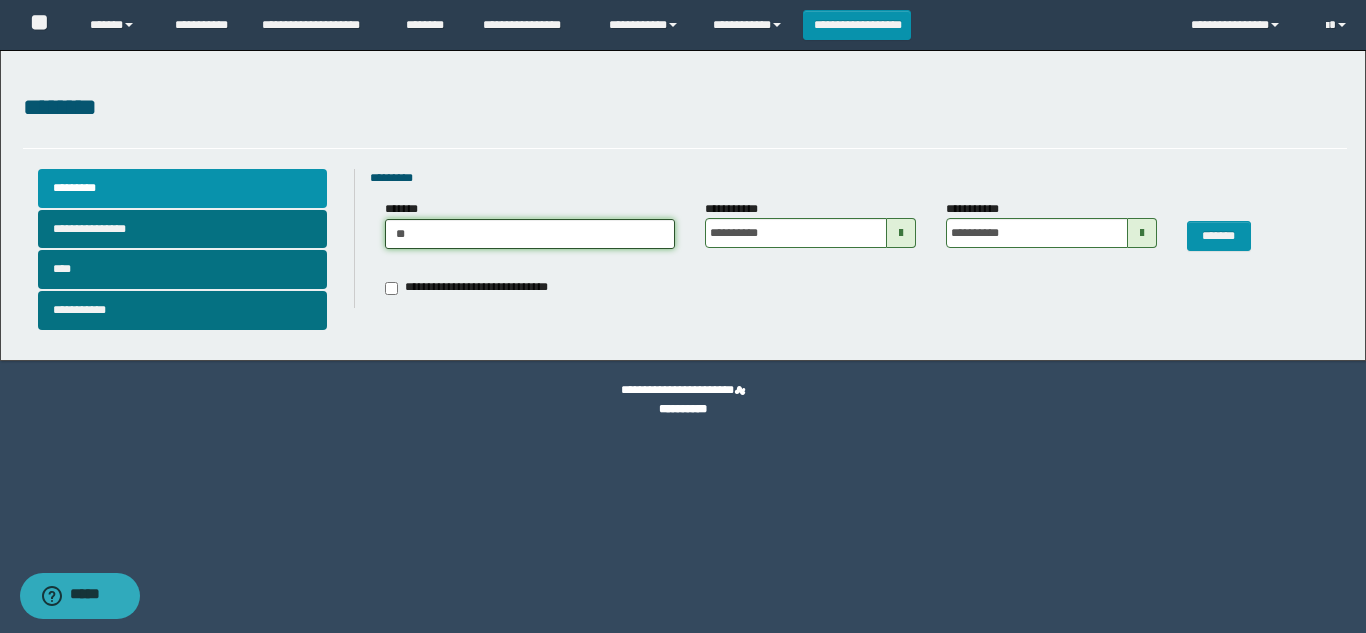 type on "***" 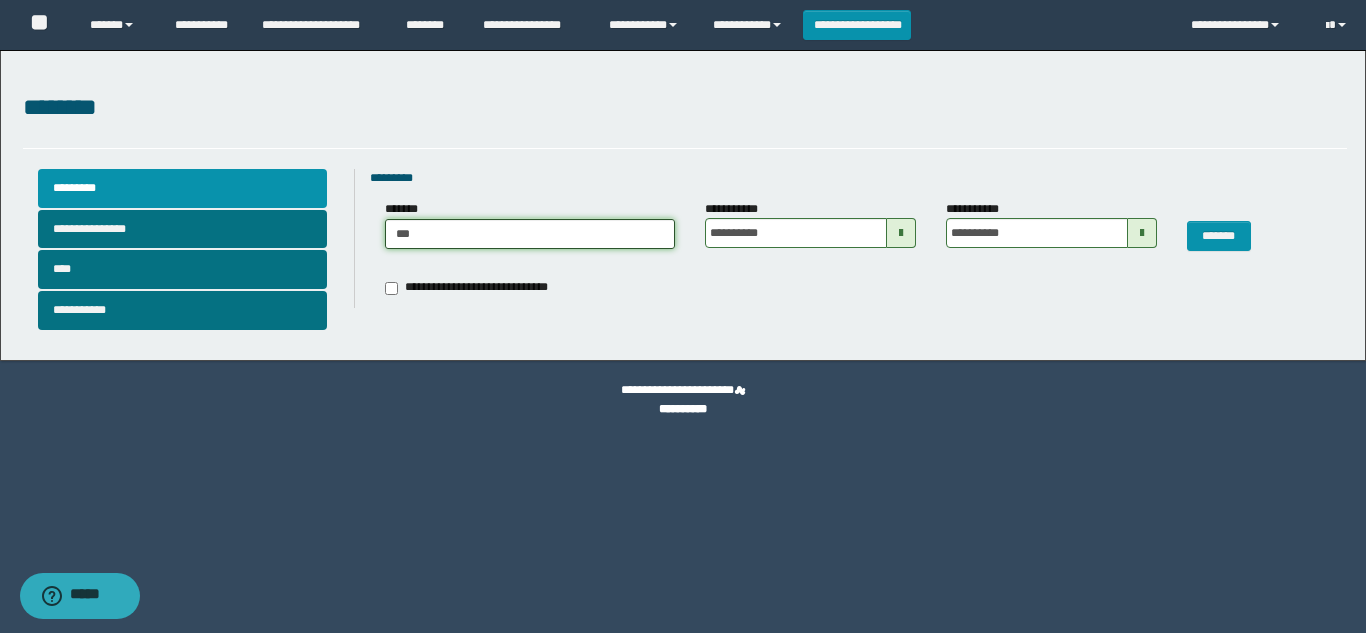 type on "***" 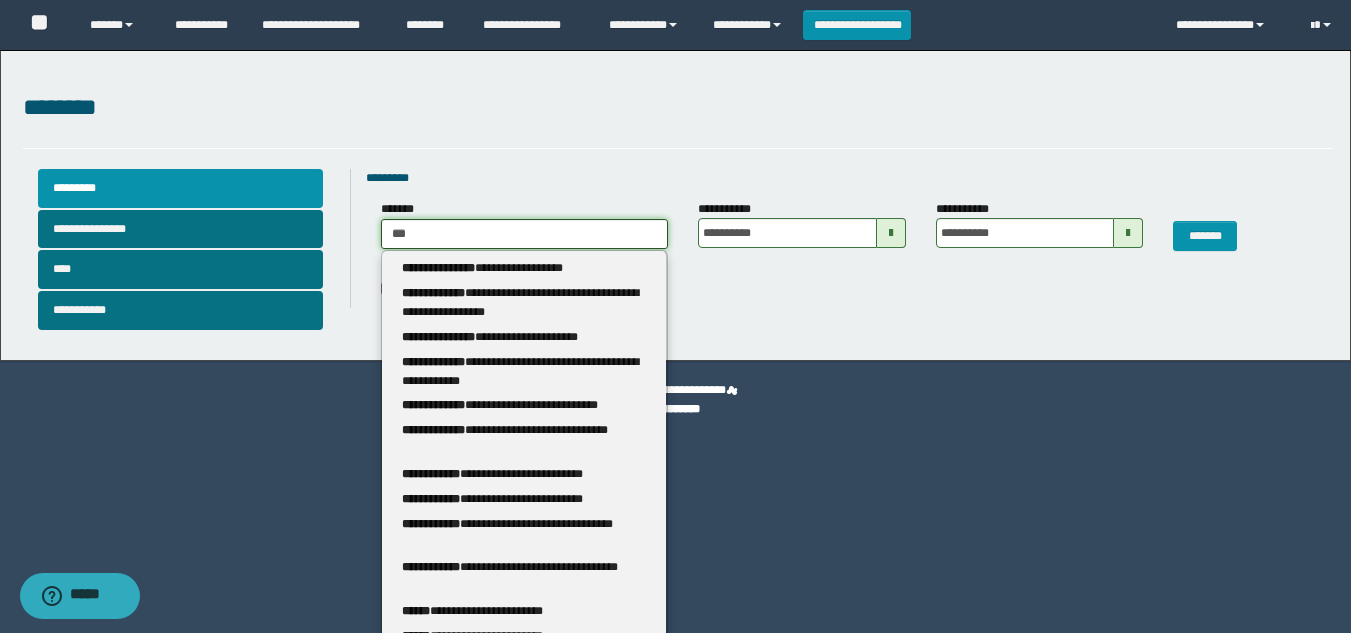 type 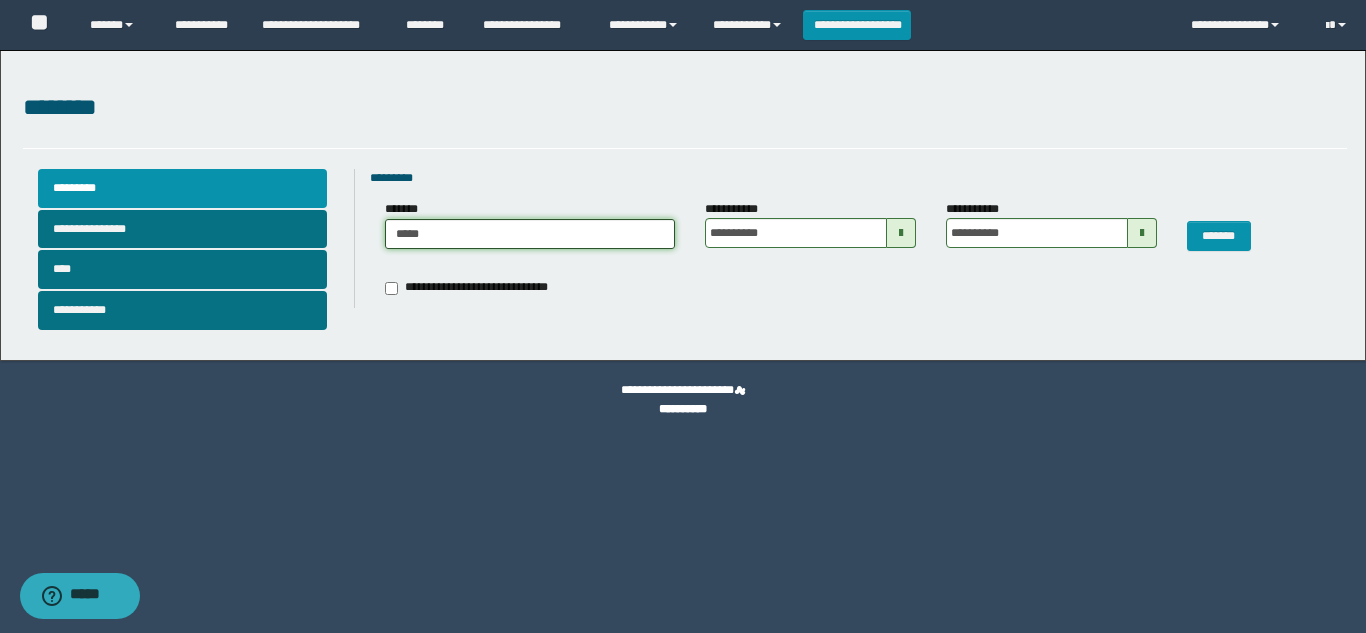 type on "******" 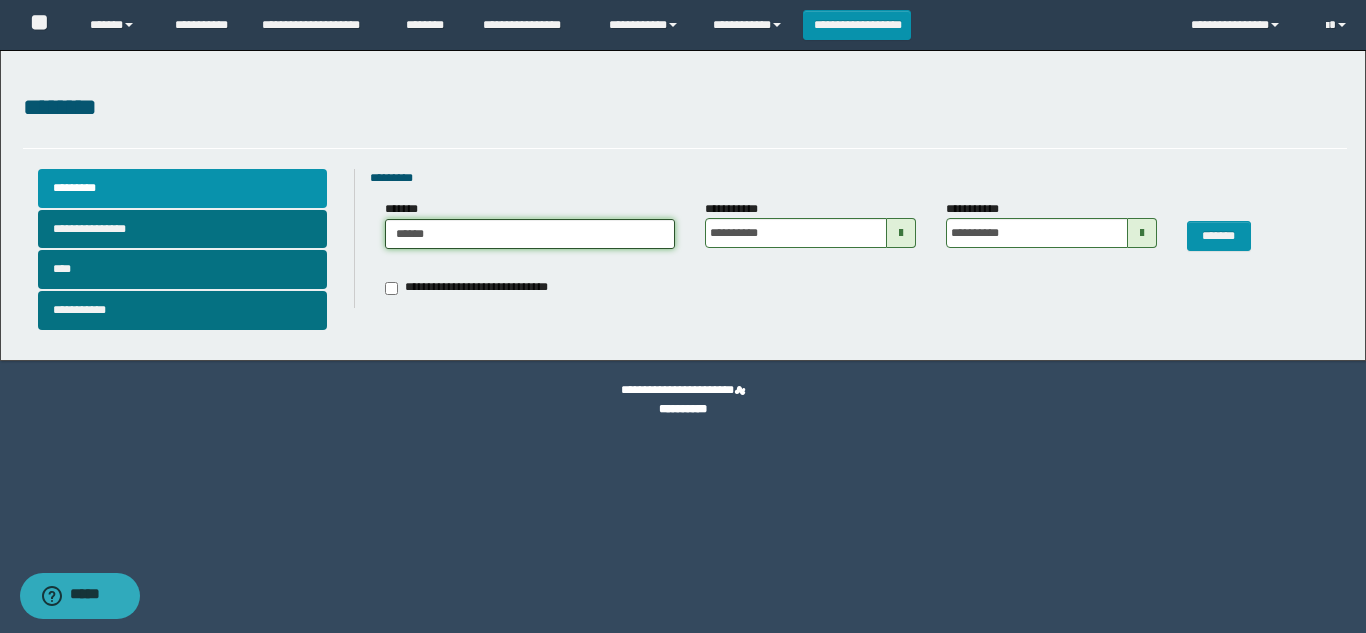 type on "******" 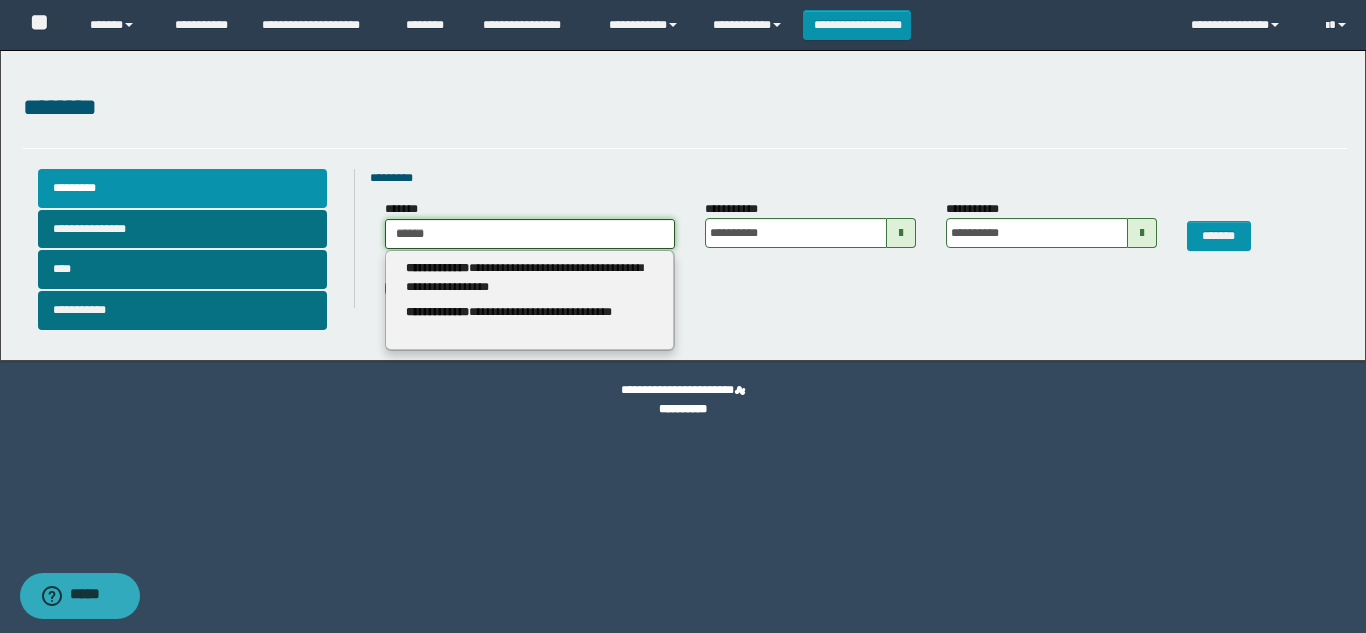 type 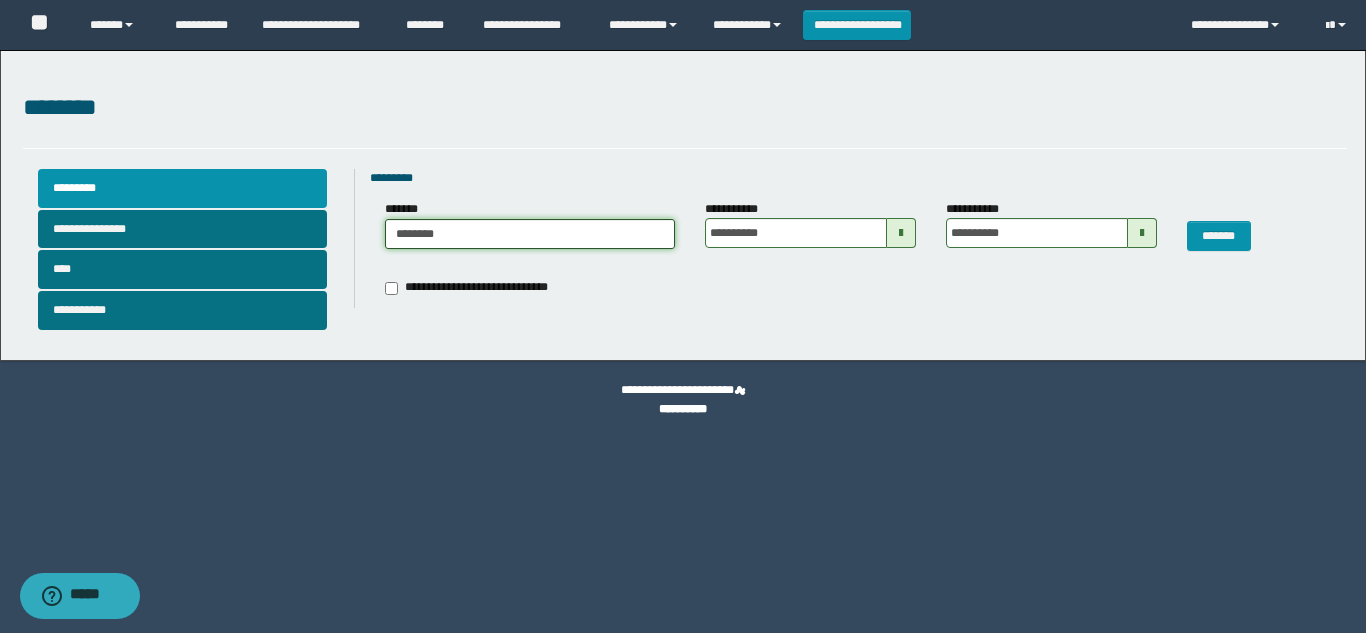 type on "*********" 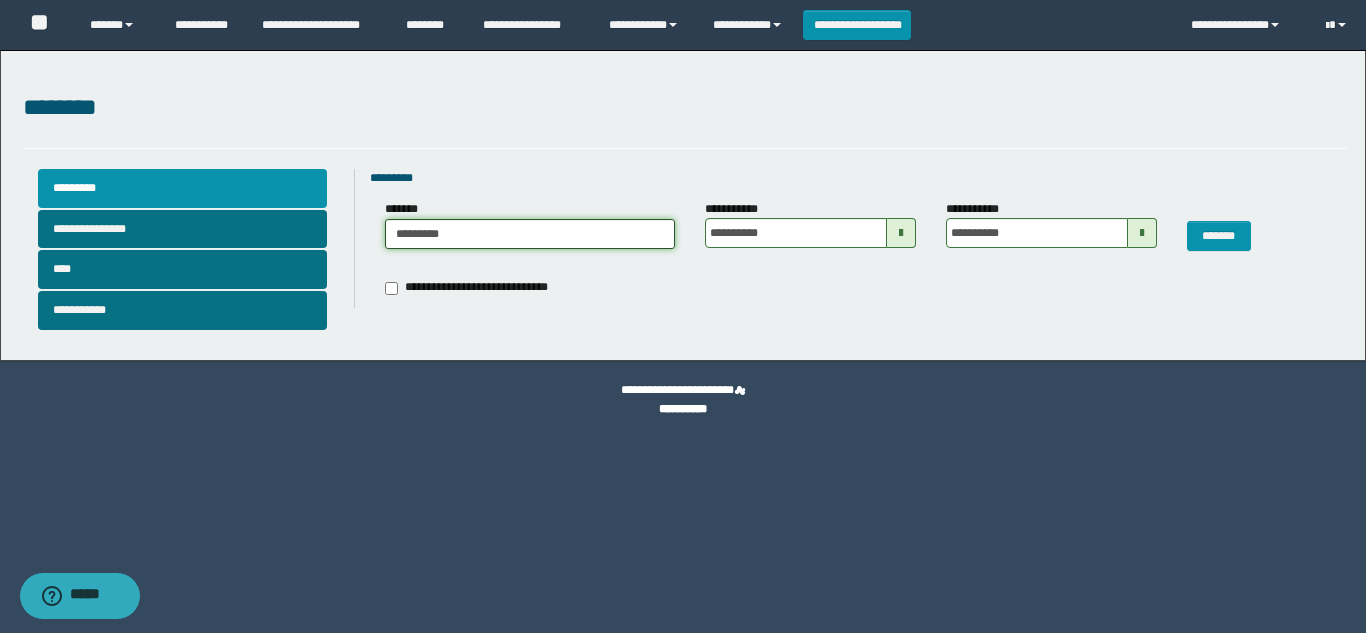 type on "*********" 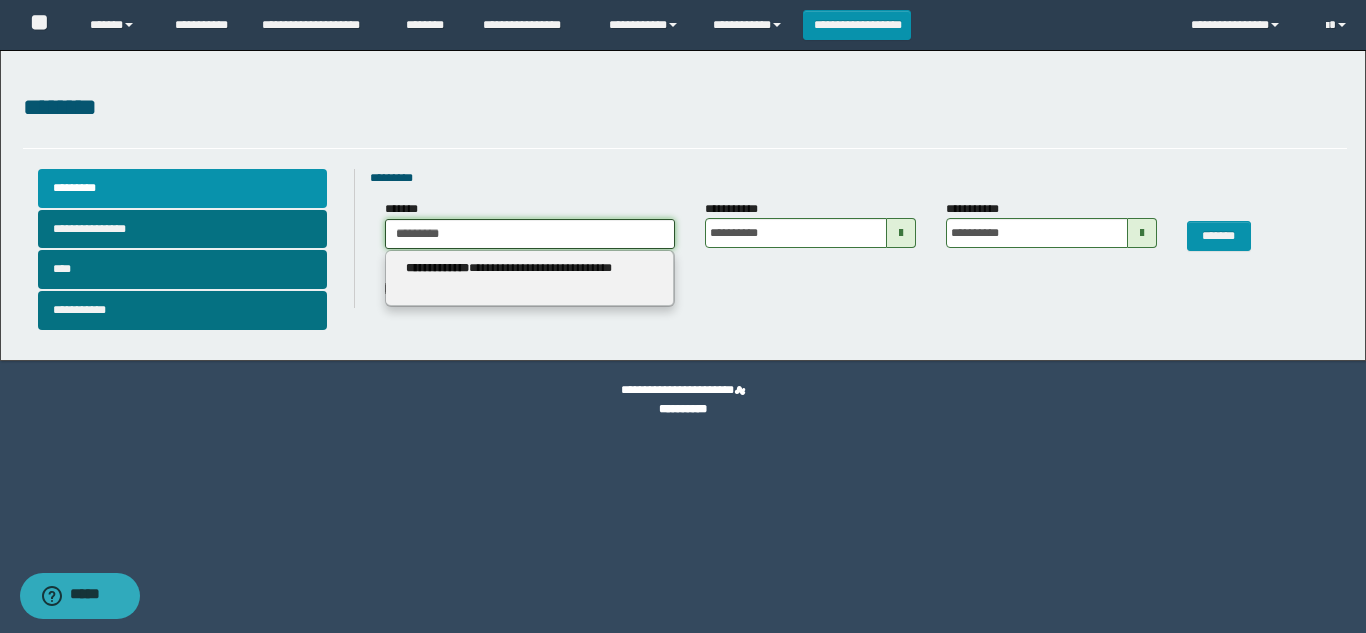 type 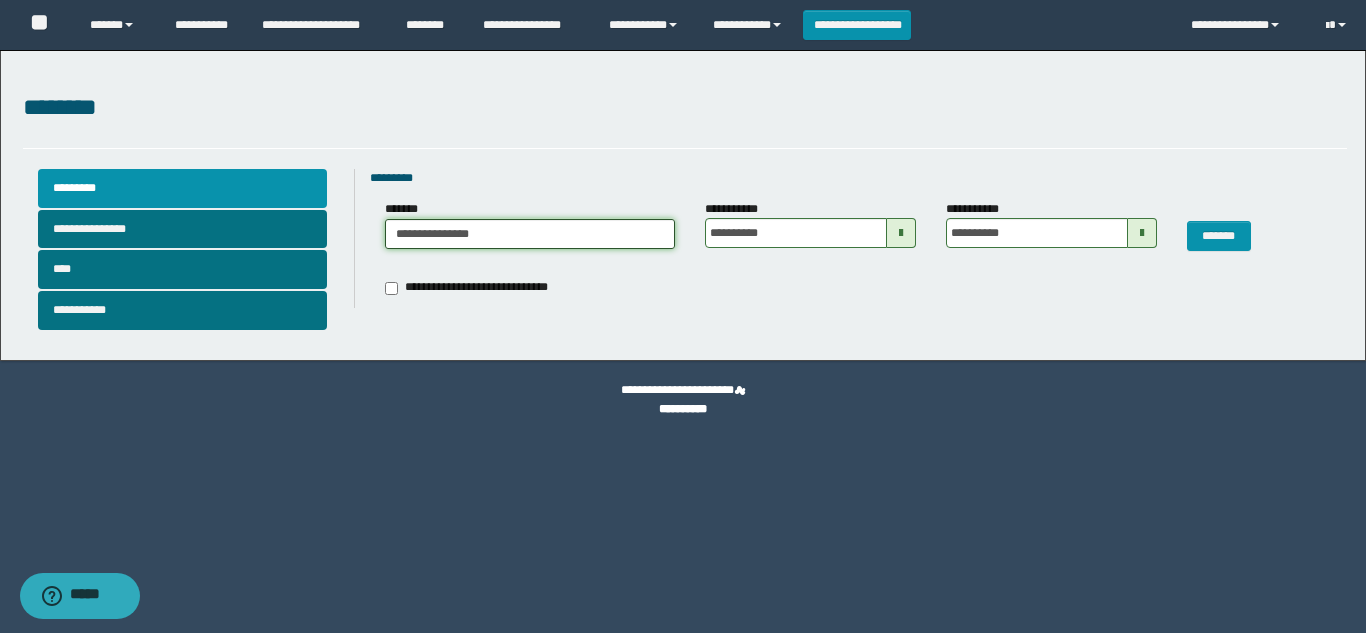 drag, startPoint x: 514, startPoint y: 235, endPoint x: 24, endPoint y: 126, distance: 501.97708 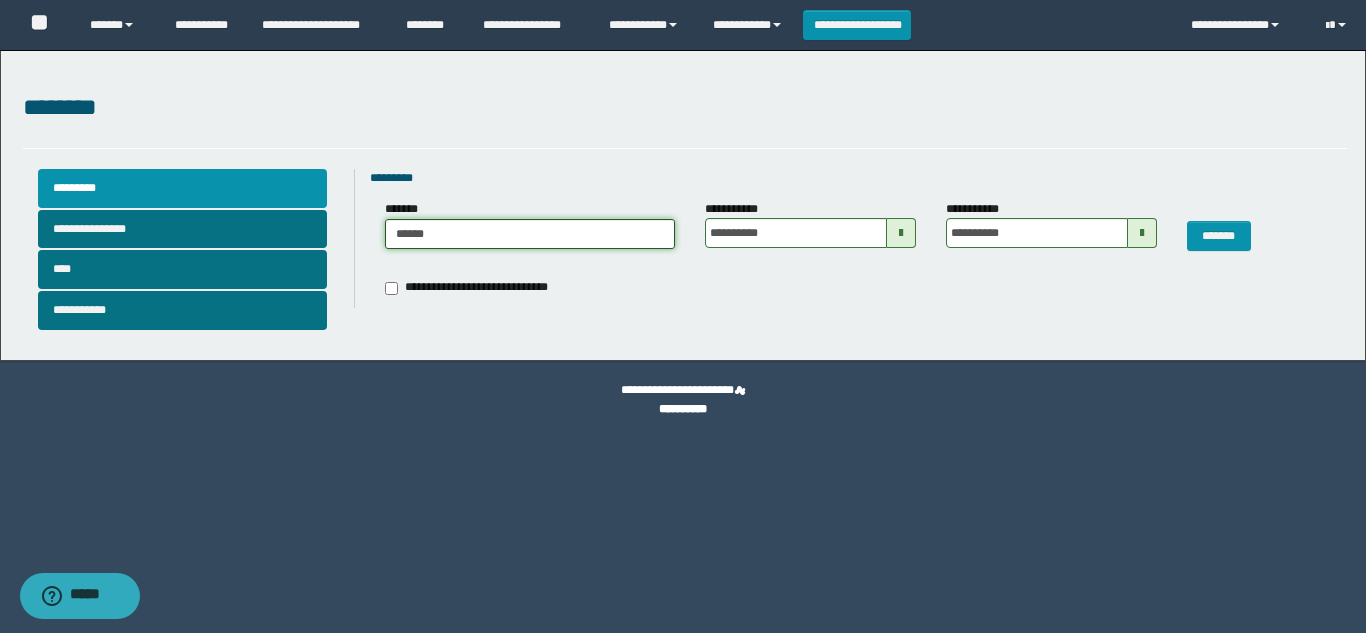 type on "*******" 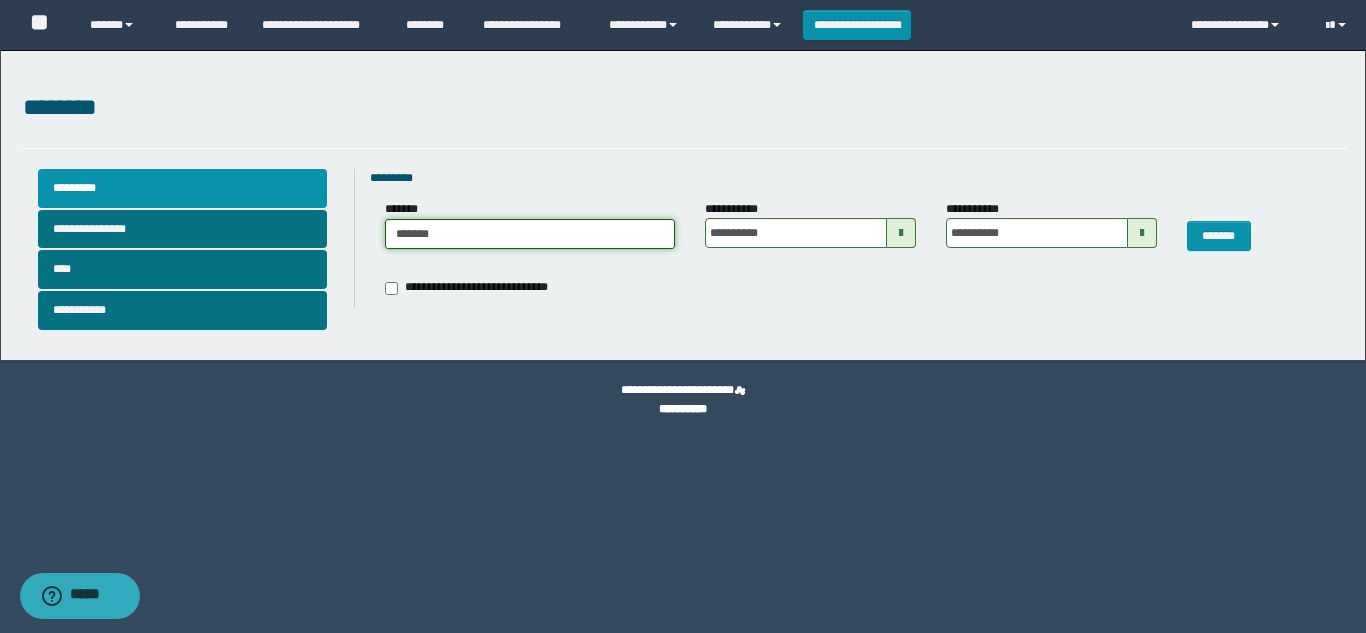 type on "*******" 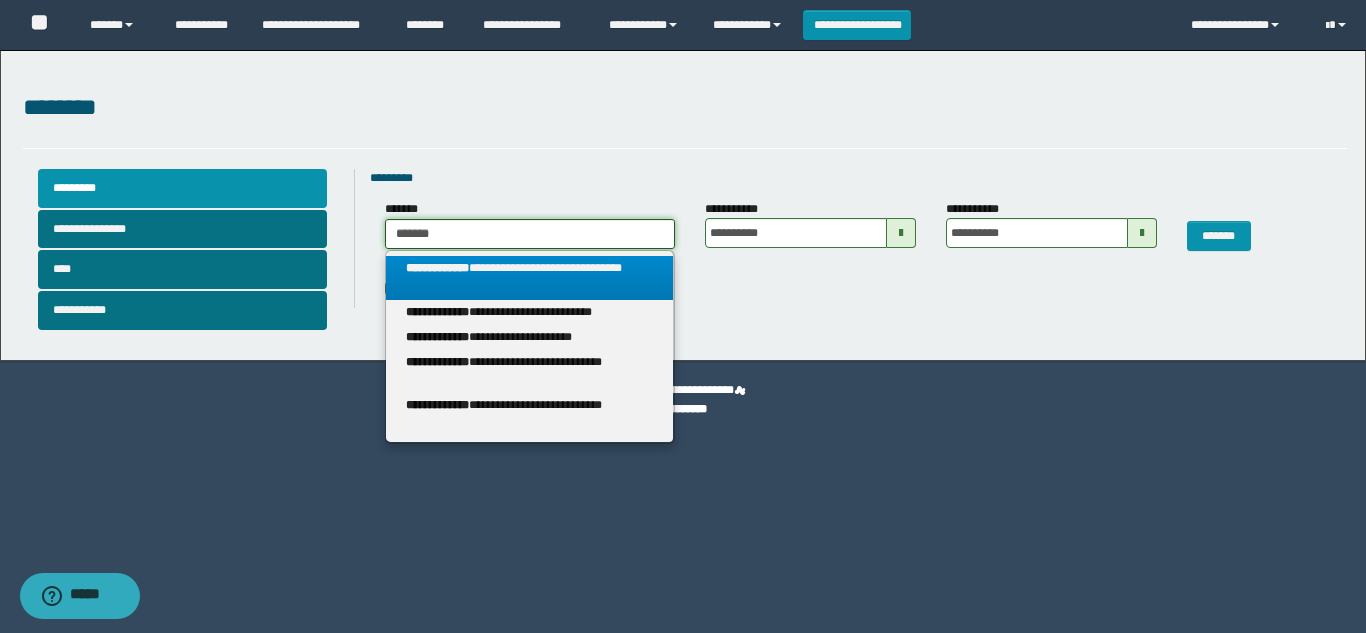 type 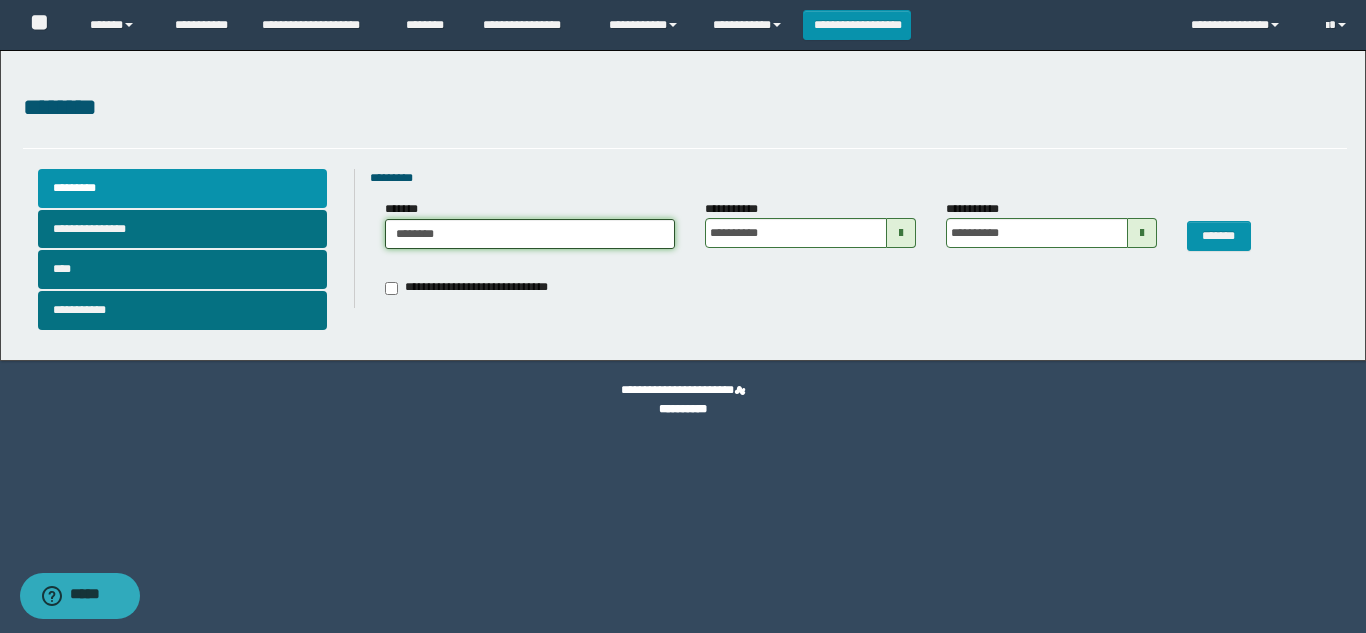 type on "*******" 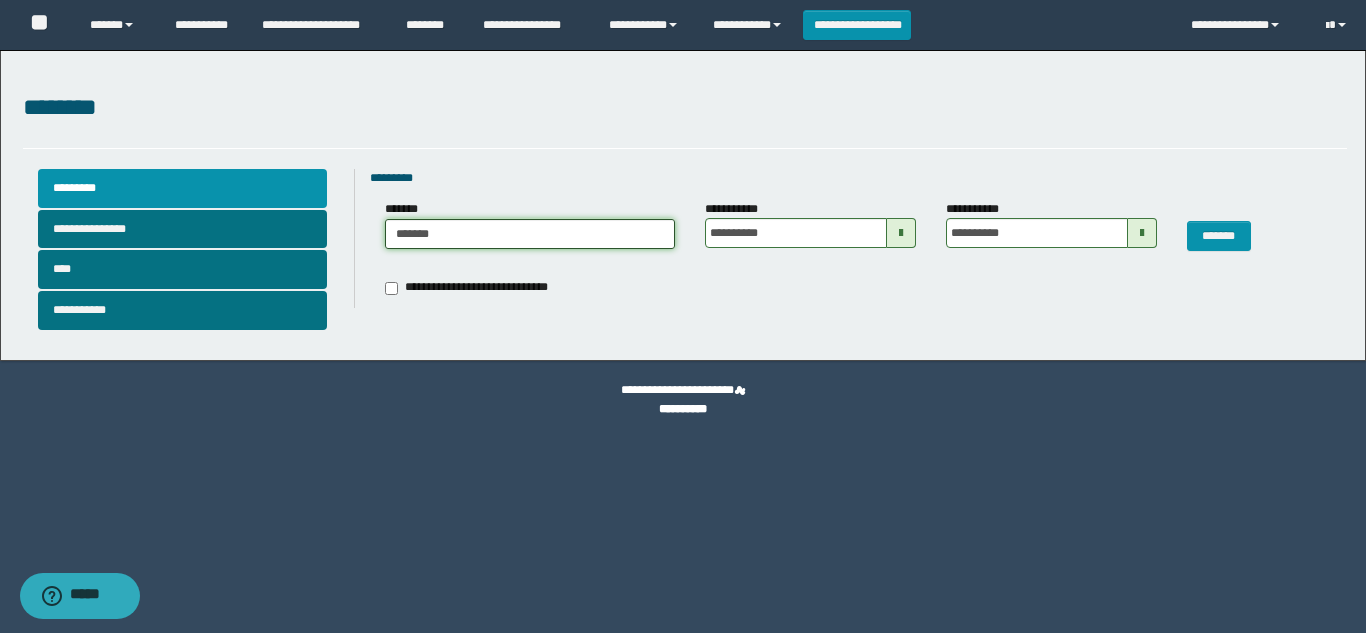 type on "*******" 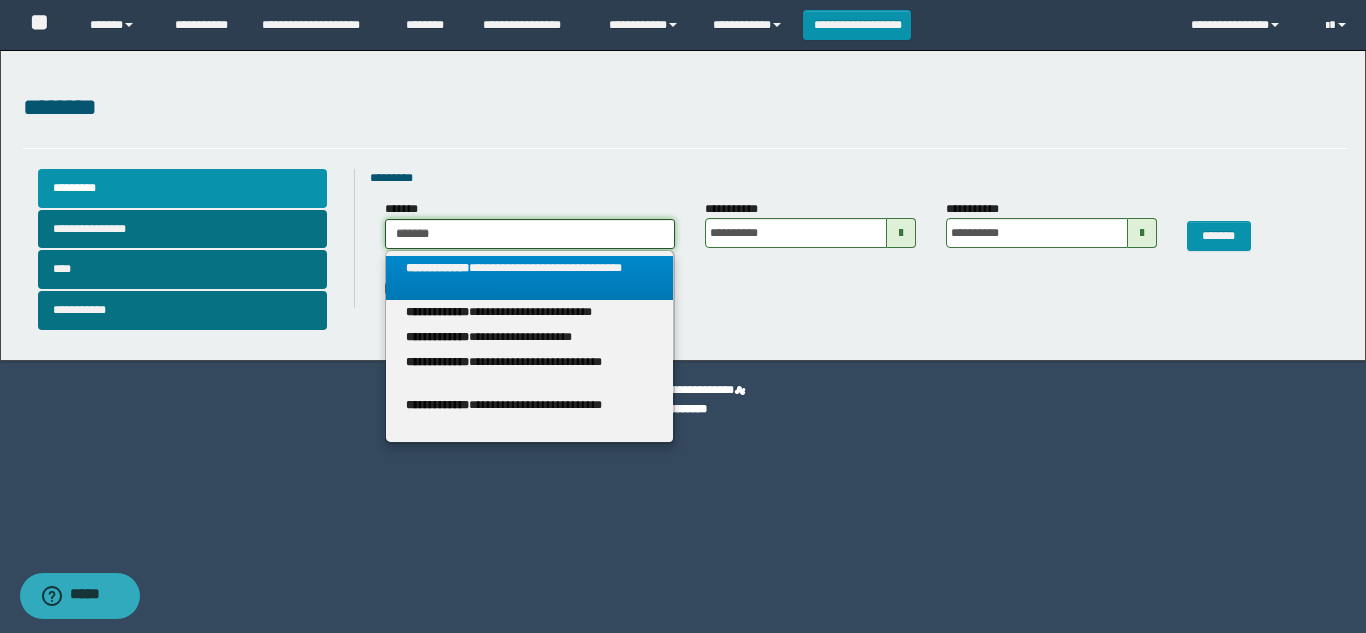 type 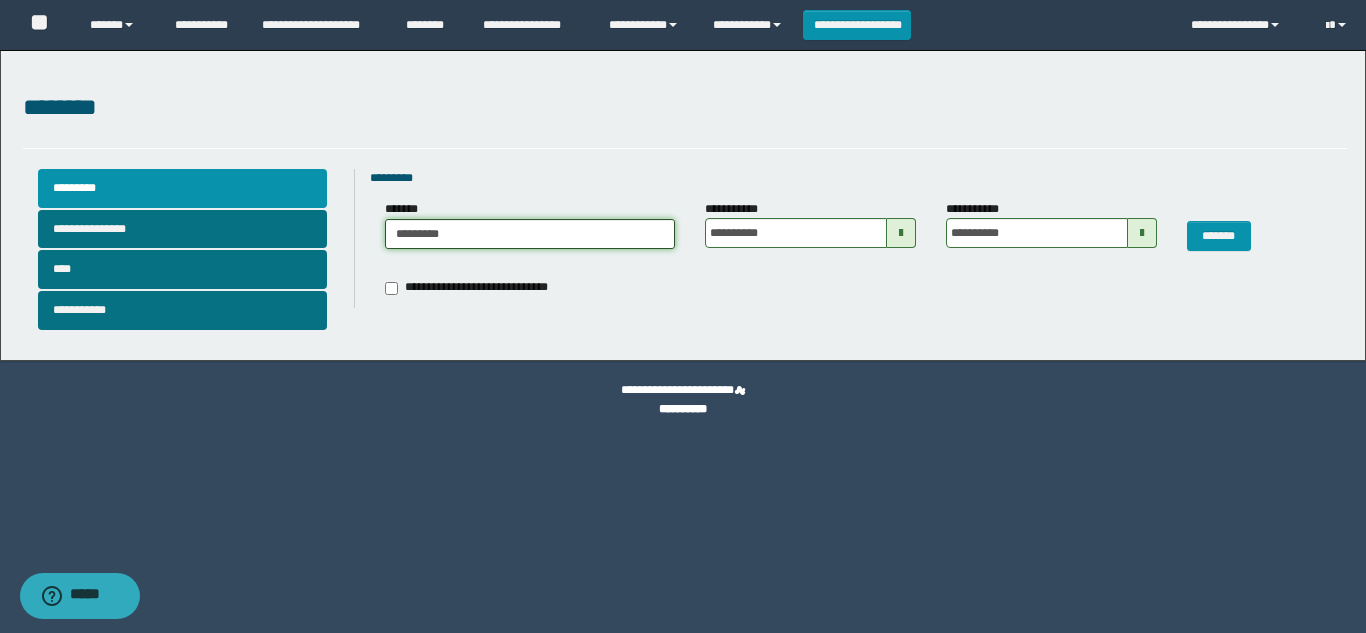 type on "*********" 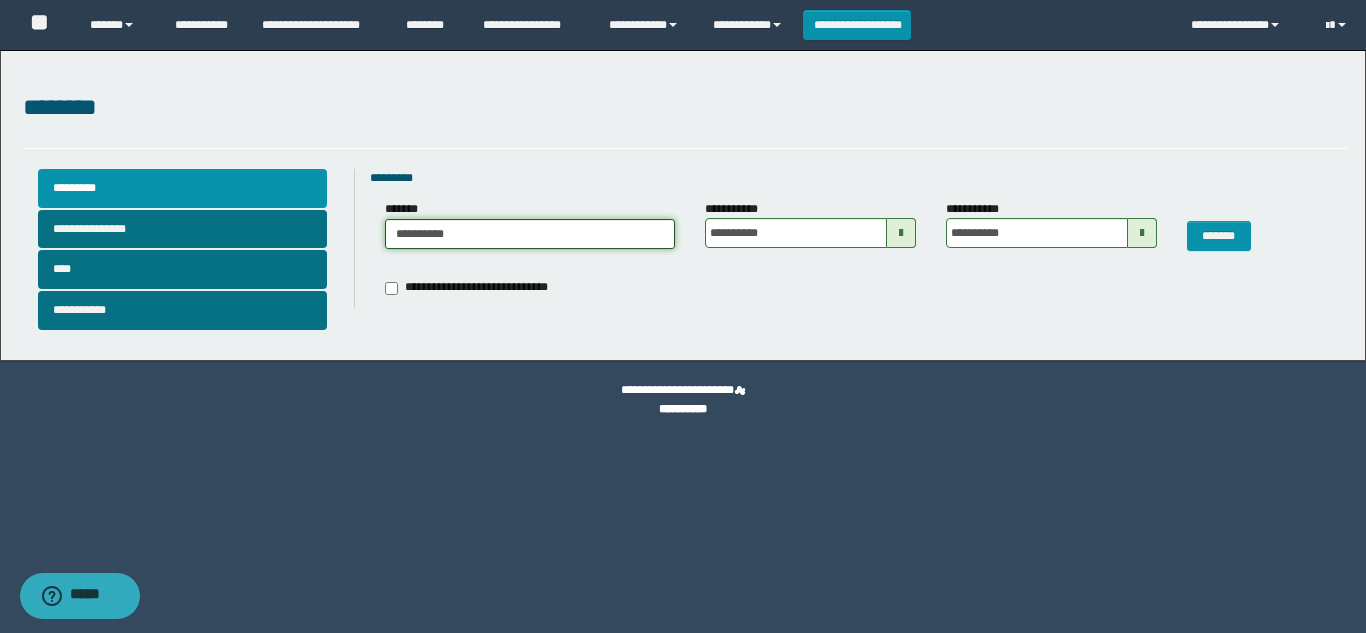 type on "*********" 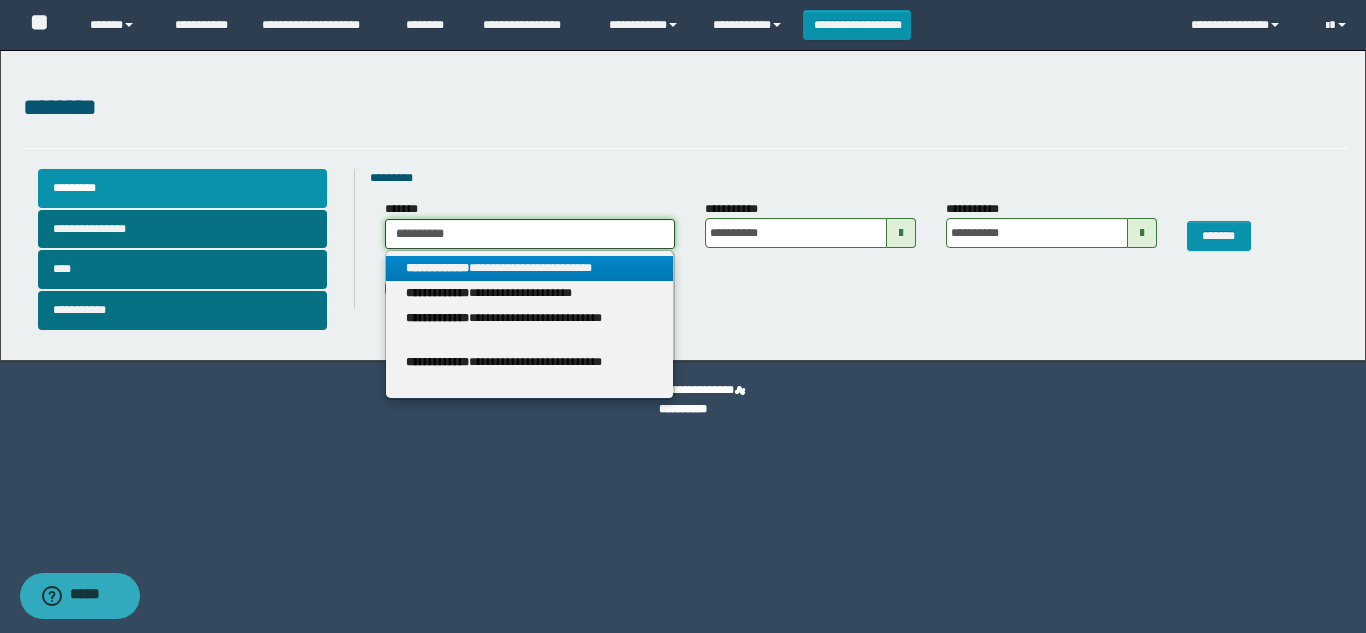 type 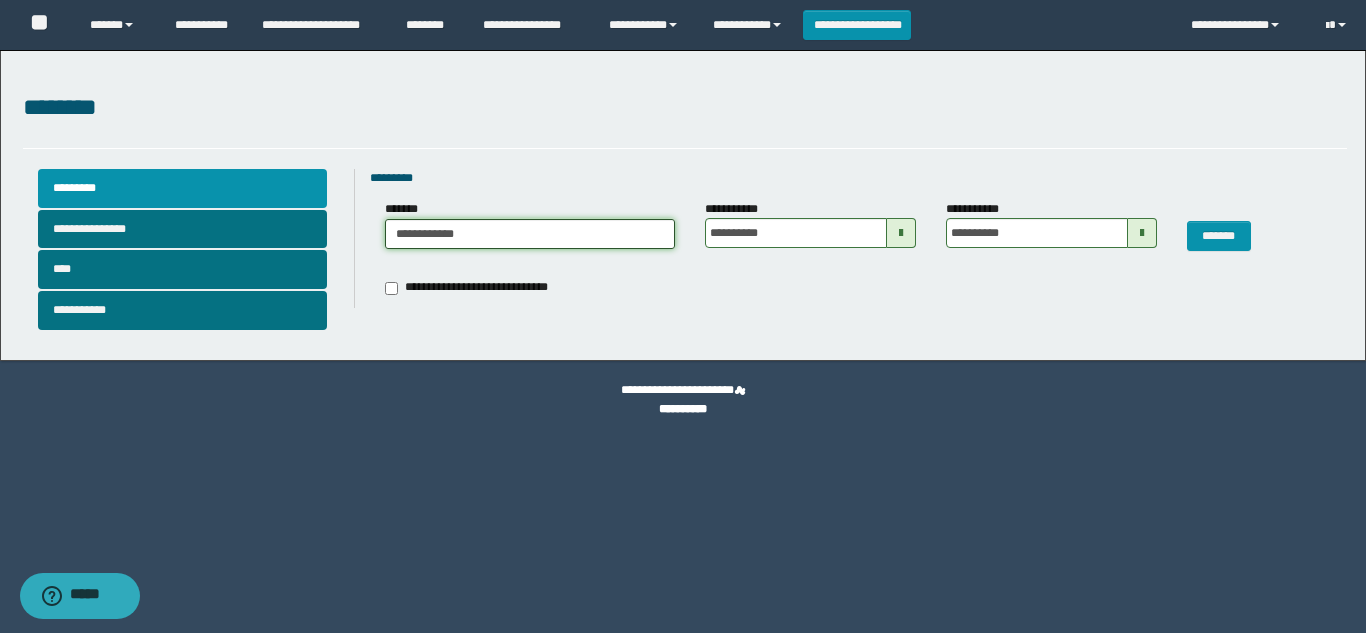 type on "**********" 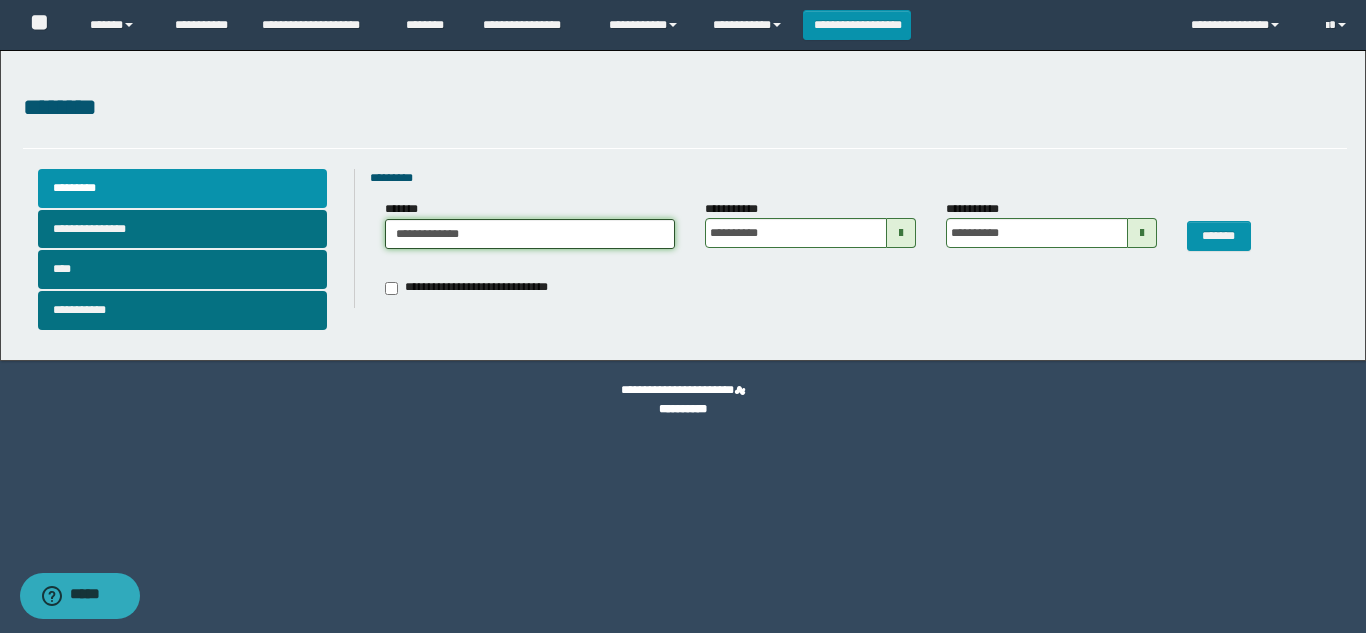 type on "**********" 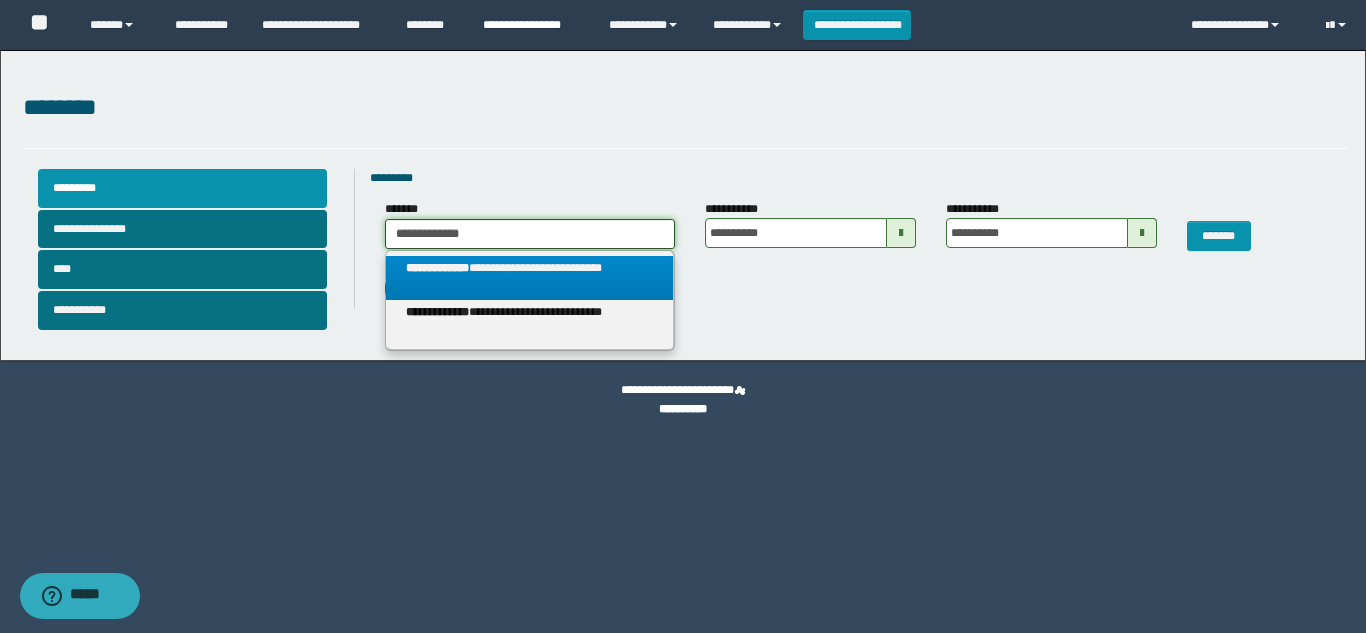 type on "**********" 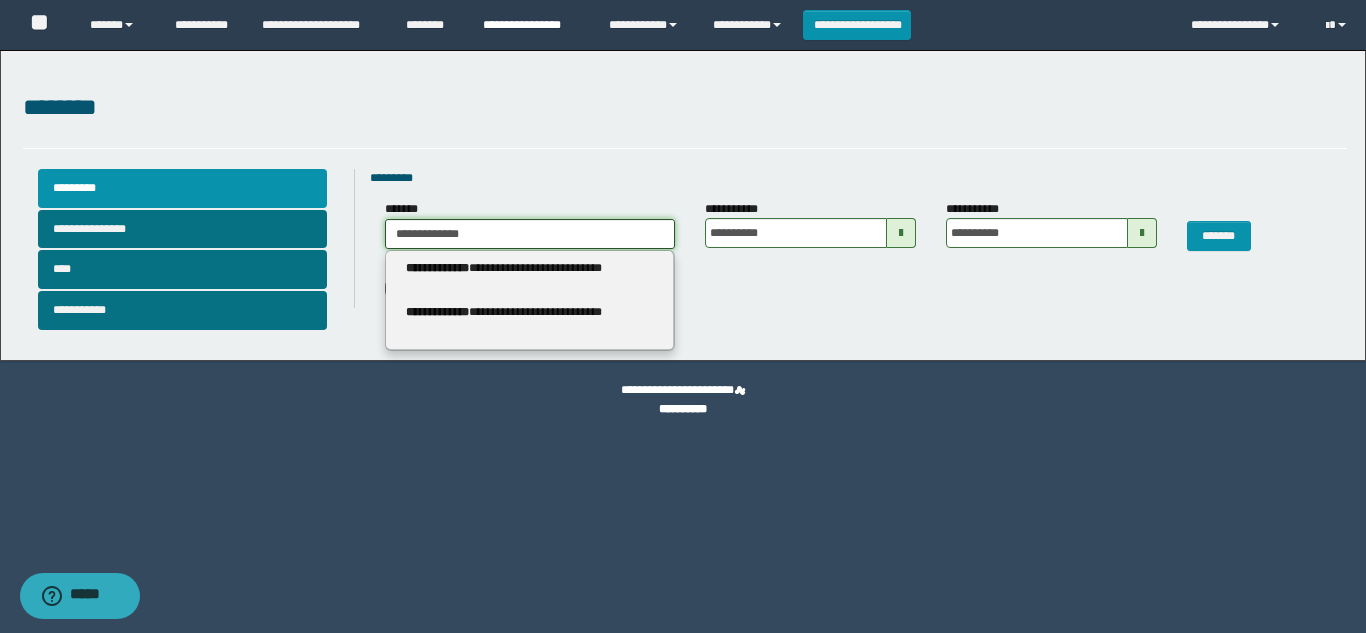type on "**********" 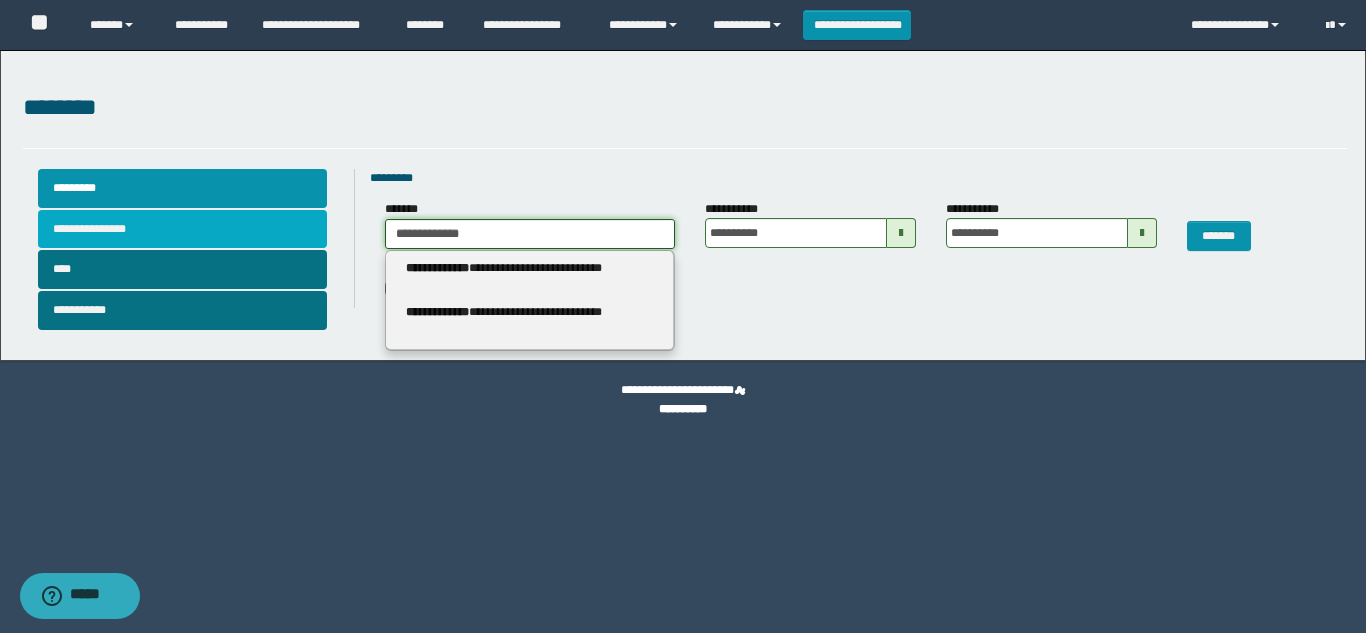 drag, startPoint x: 496, startPoint y: 241, endPoint x: 182, endPoint y: 211, distance: 315.42987 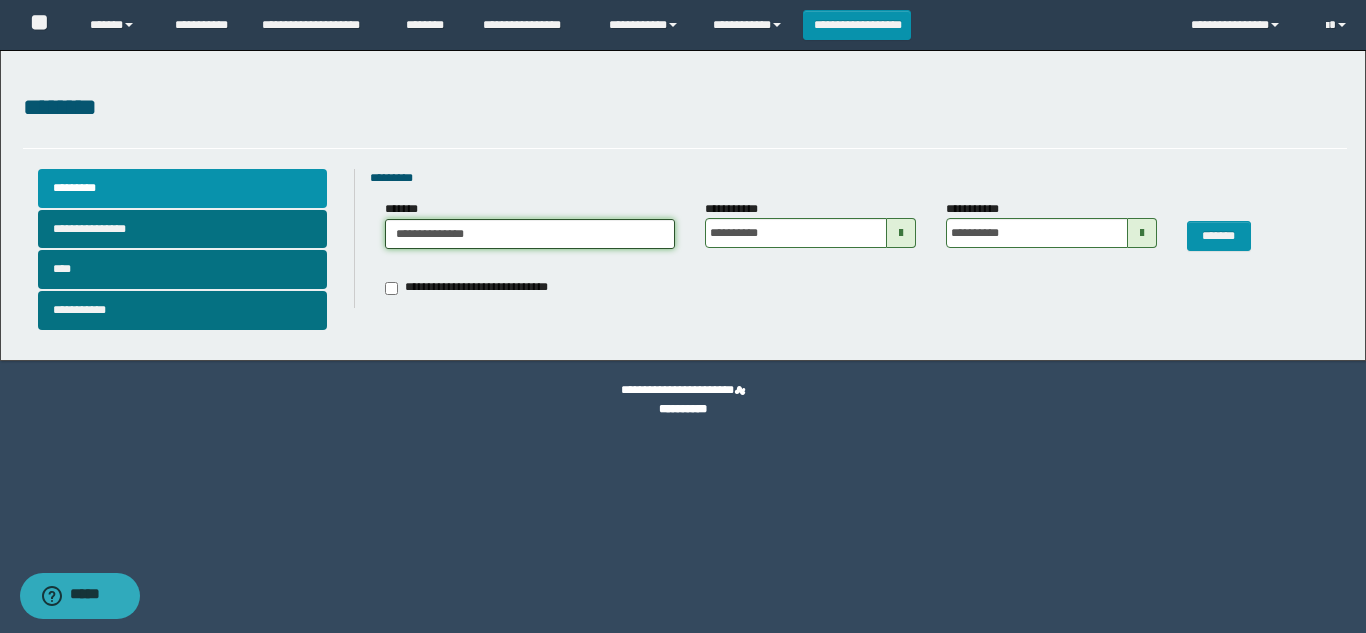drag, startPoint x: 483, startPoint y: 246, endPoint x: 408, endPoint y: 224, distance: 78.160095 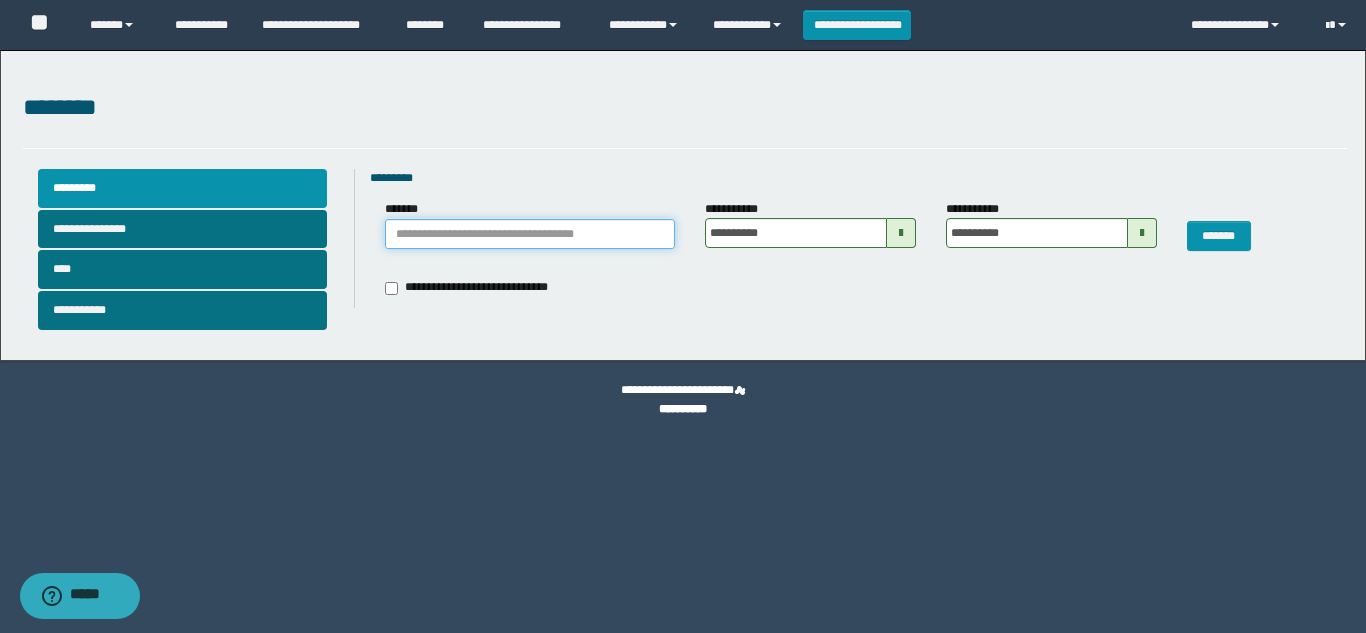click on "*******" at bounding box center (530, 234) 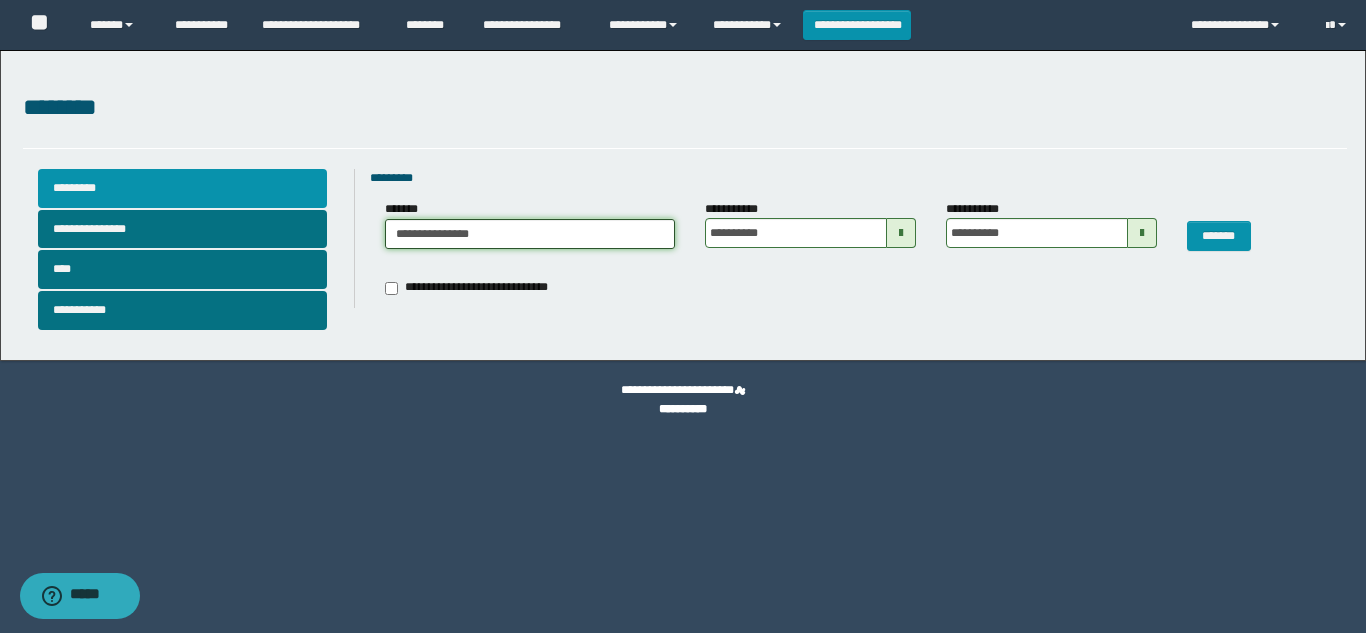 drag, startPoint x: 486, startPoint y: 232, endPoint x: 294, endPoint y: 207, distance: 193.62076 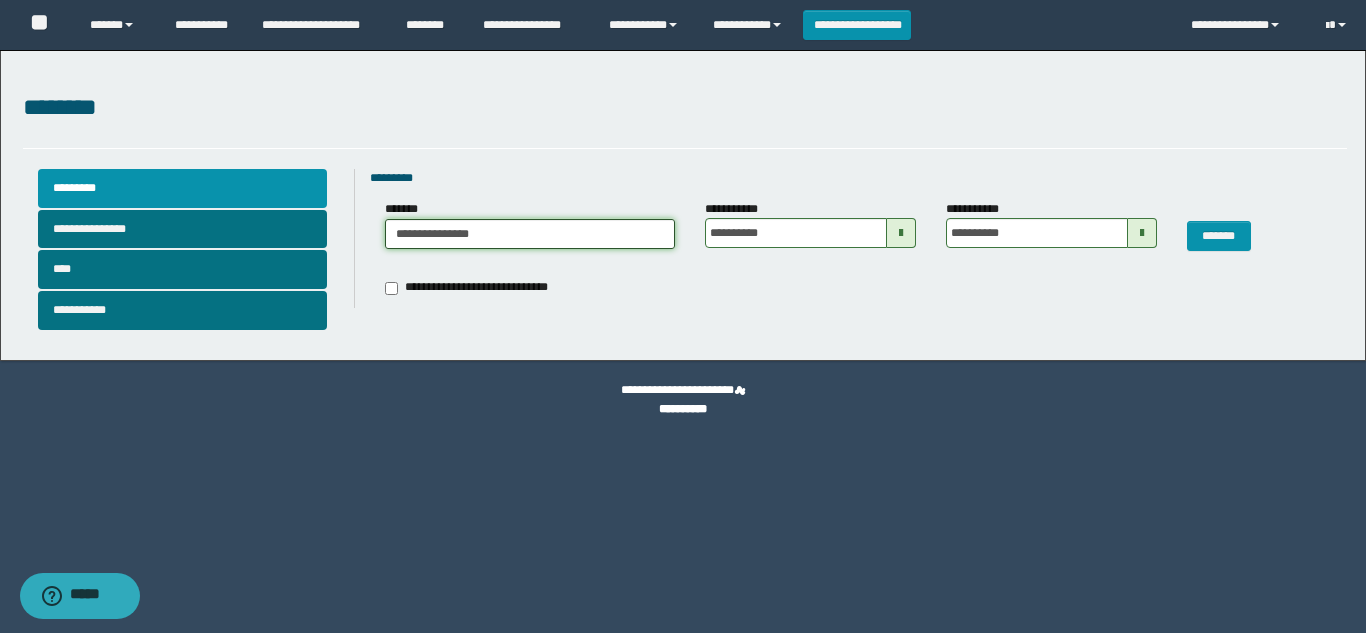 click on "**********" at bounding box center (530, 234) 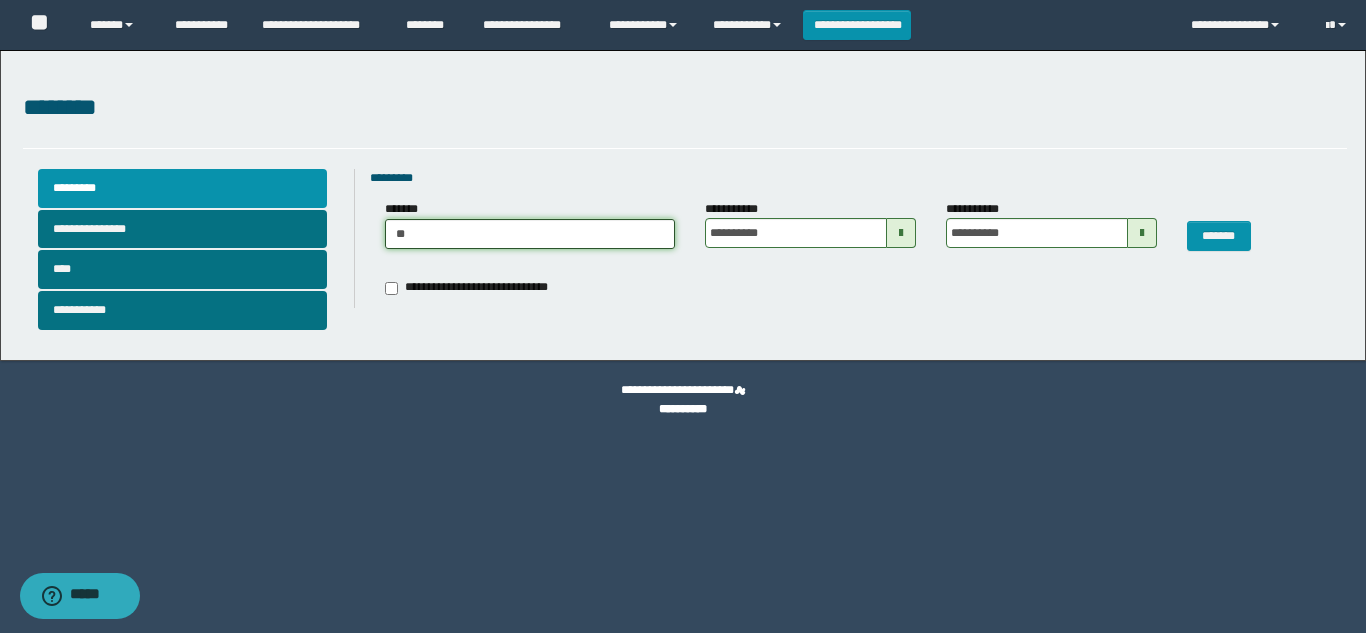 type on "*" 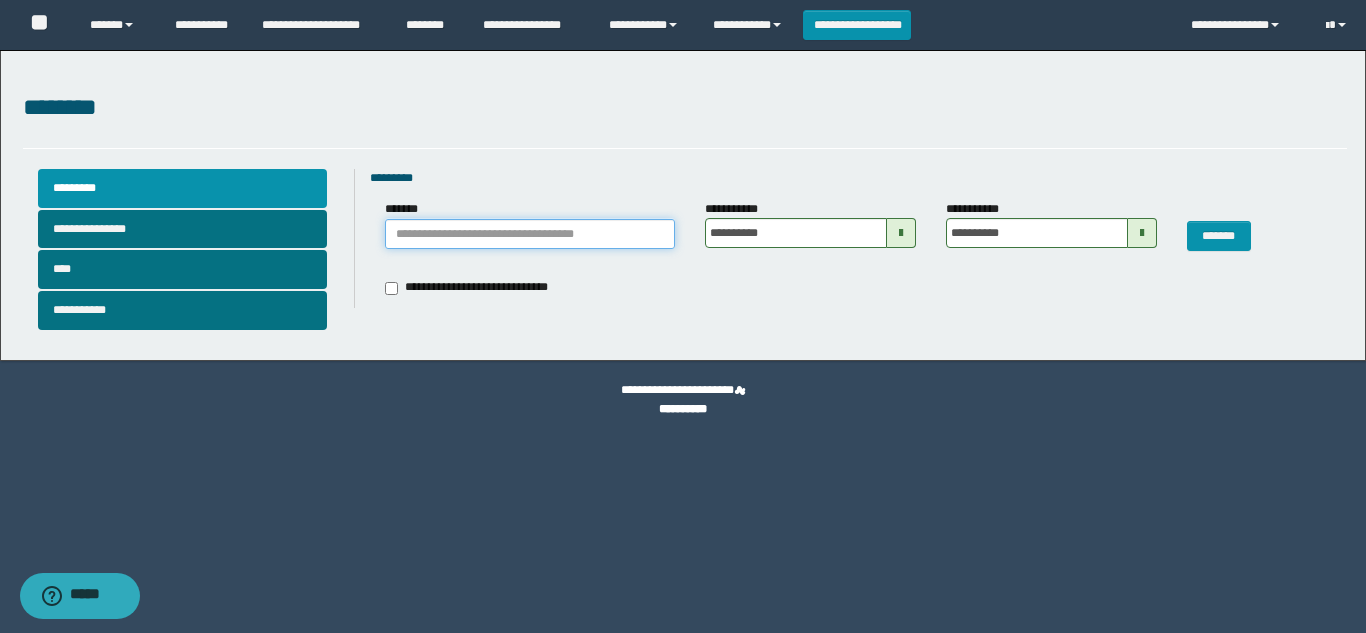 paste on "*********" 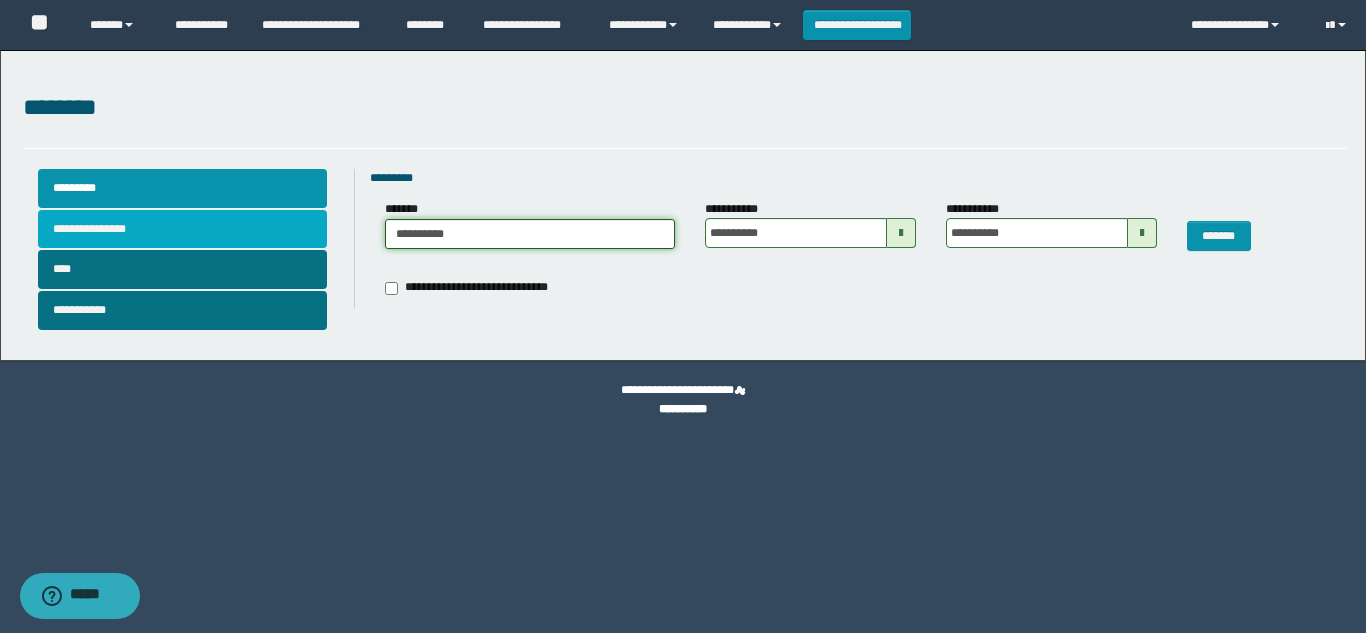 drag, startPoint x: 488, startPoint y: 248, endPoint x: 175, endPoint y: 243, distance: 313.03995 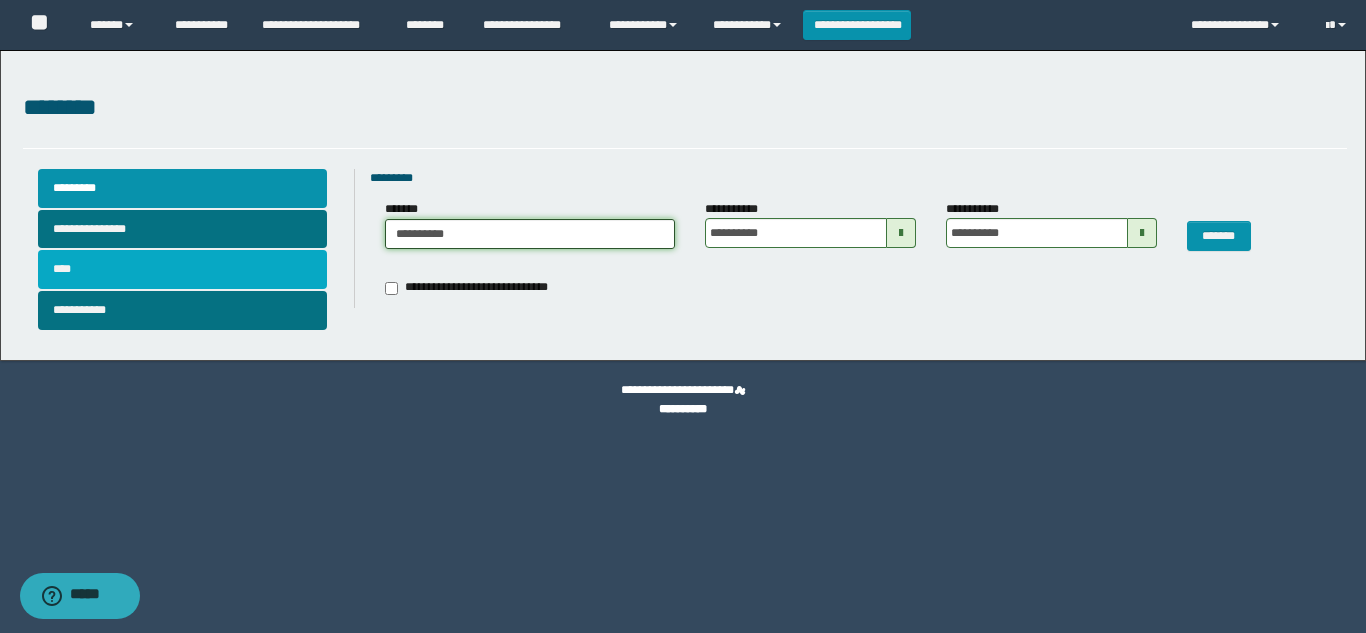 paste 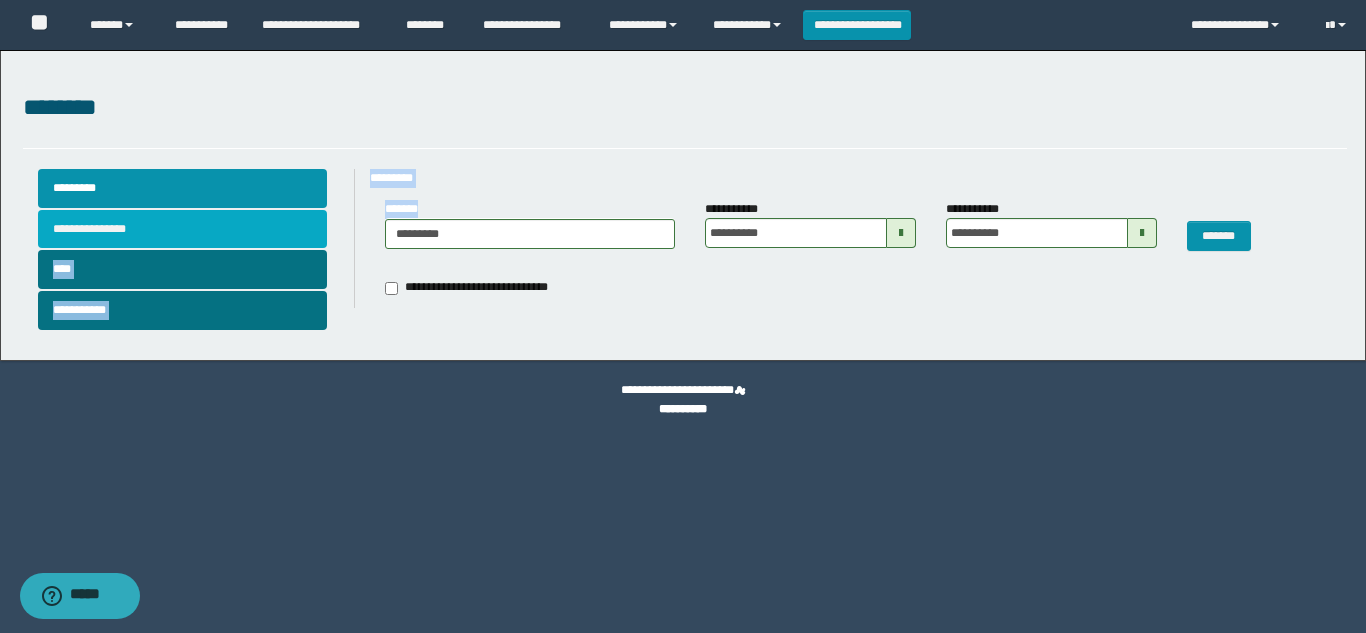 drag, startPoint x: 504, startPoint y: 252, endPoint x: 206, endPoint y: 237, distance: 298.3773 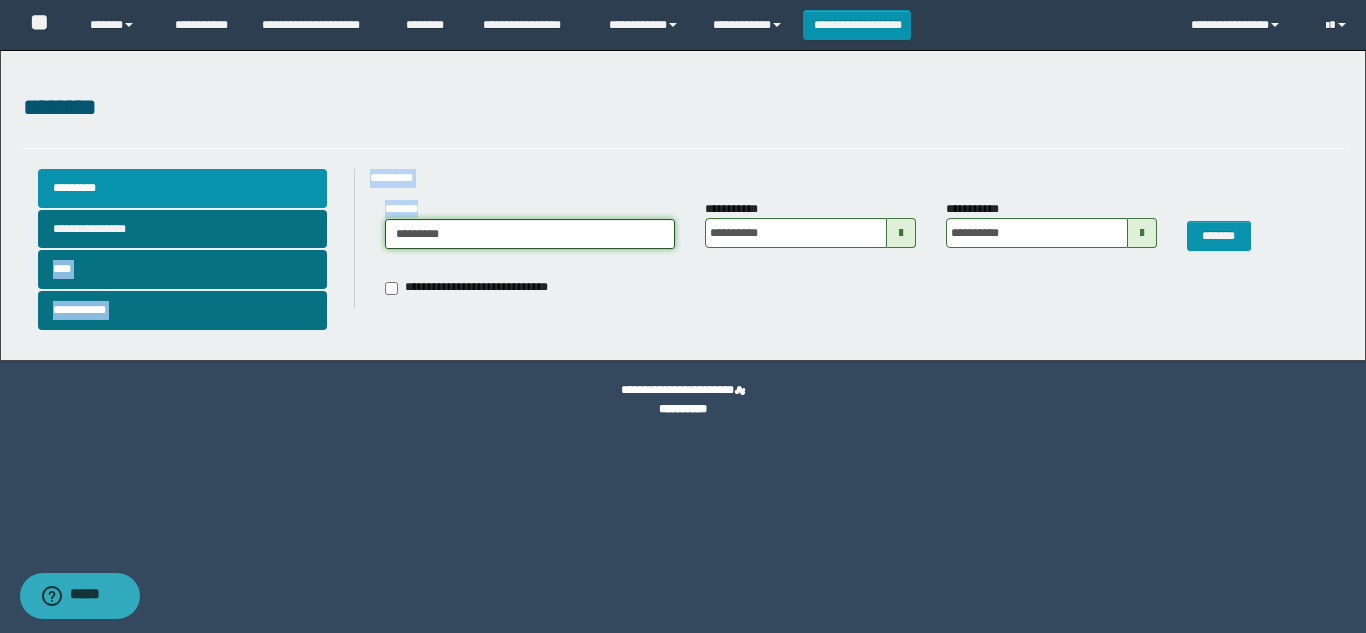 click on "*********" at bounding box center [530, 234] 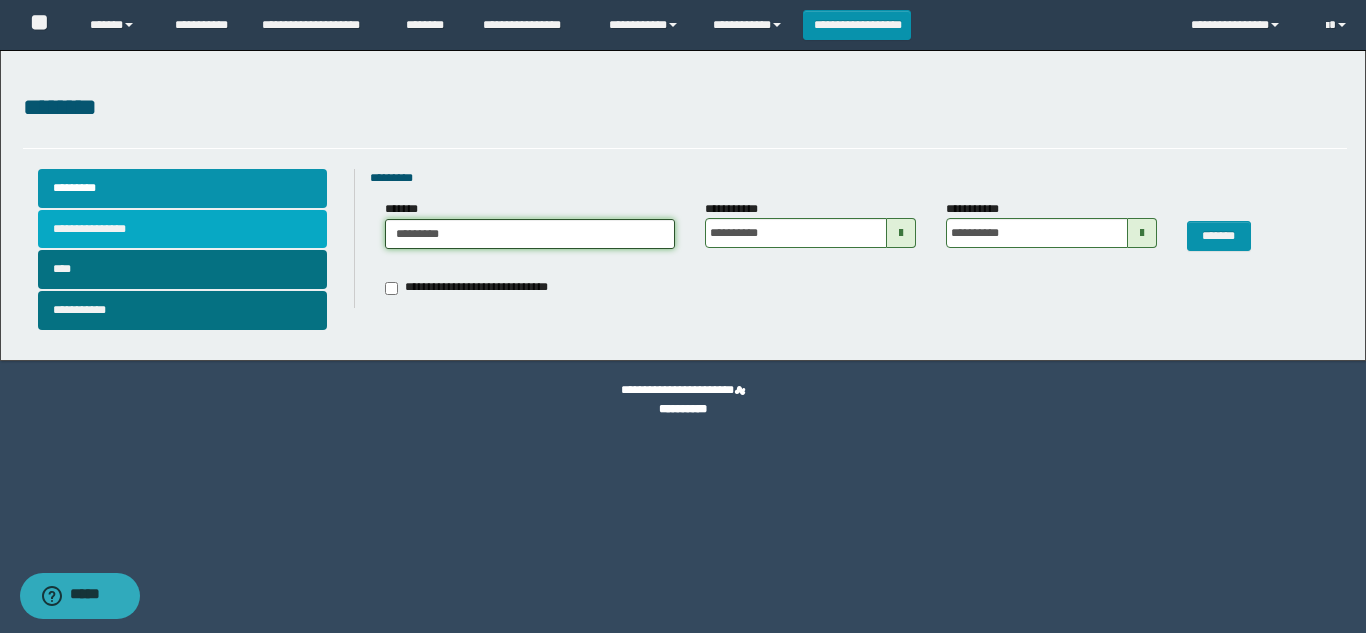 drag, startPoint x: 406, startPoint y: 231, endPoint x: 296, endPoint y: 227, distance: 110.0727 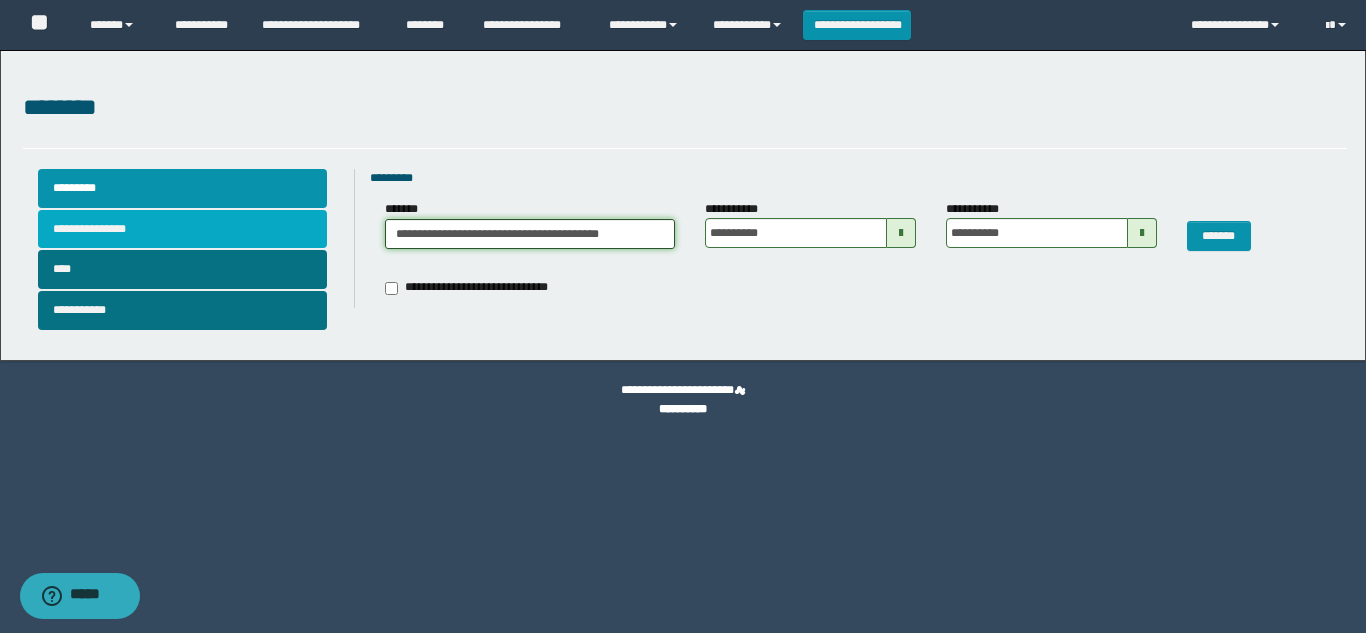drag, startPoint x: 597, startPoint y: 229, endPoint x: 198, endPoint y: 220, distance: 399.1015 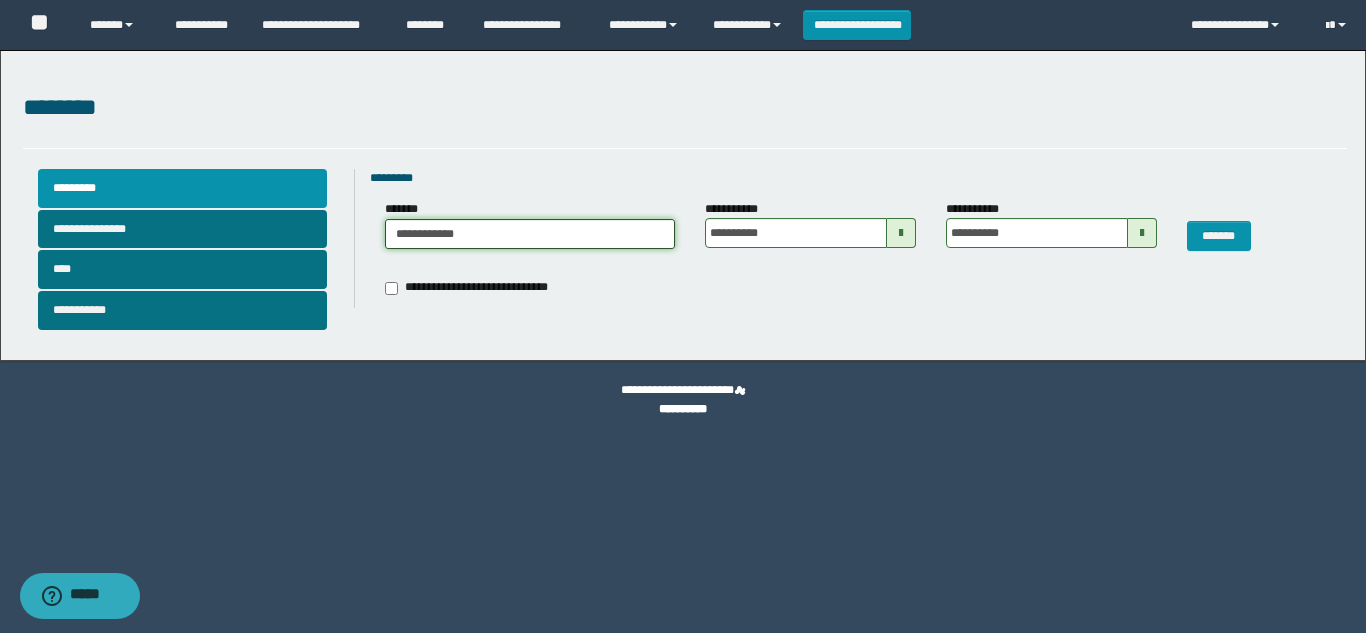 click on "**********" at bounding box center (530, 234) 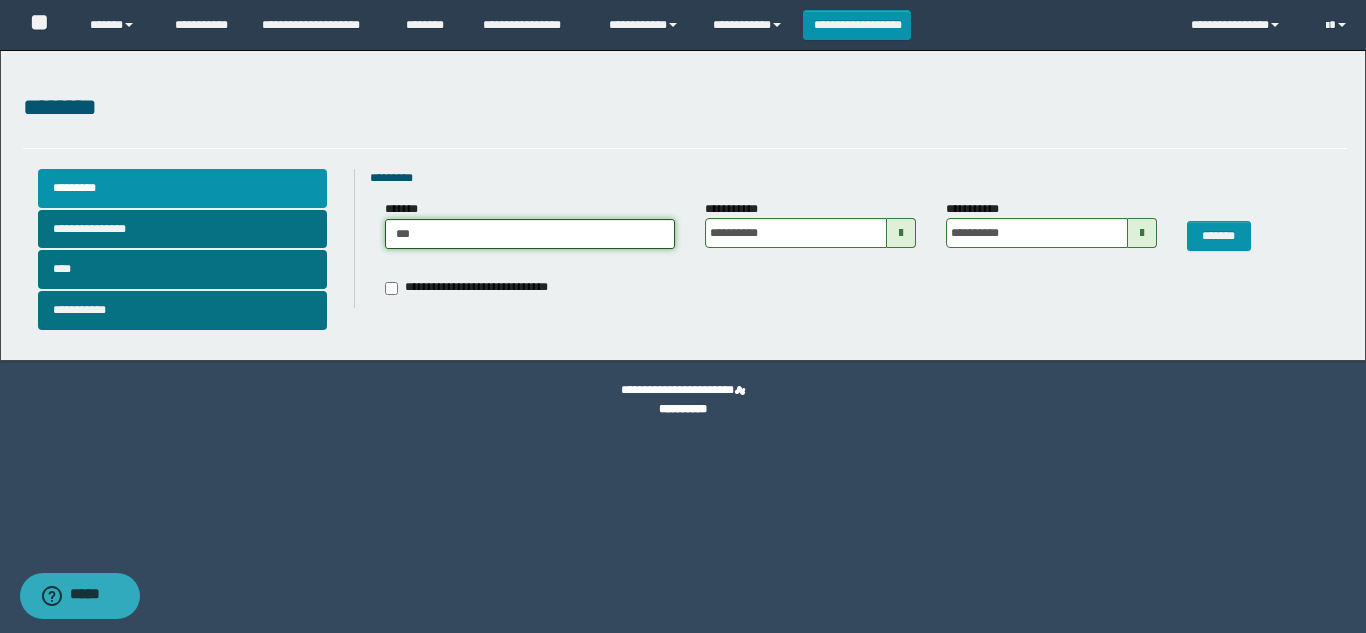 type on "*" 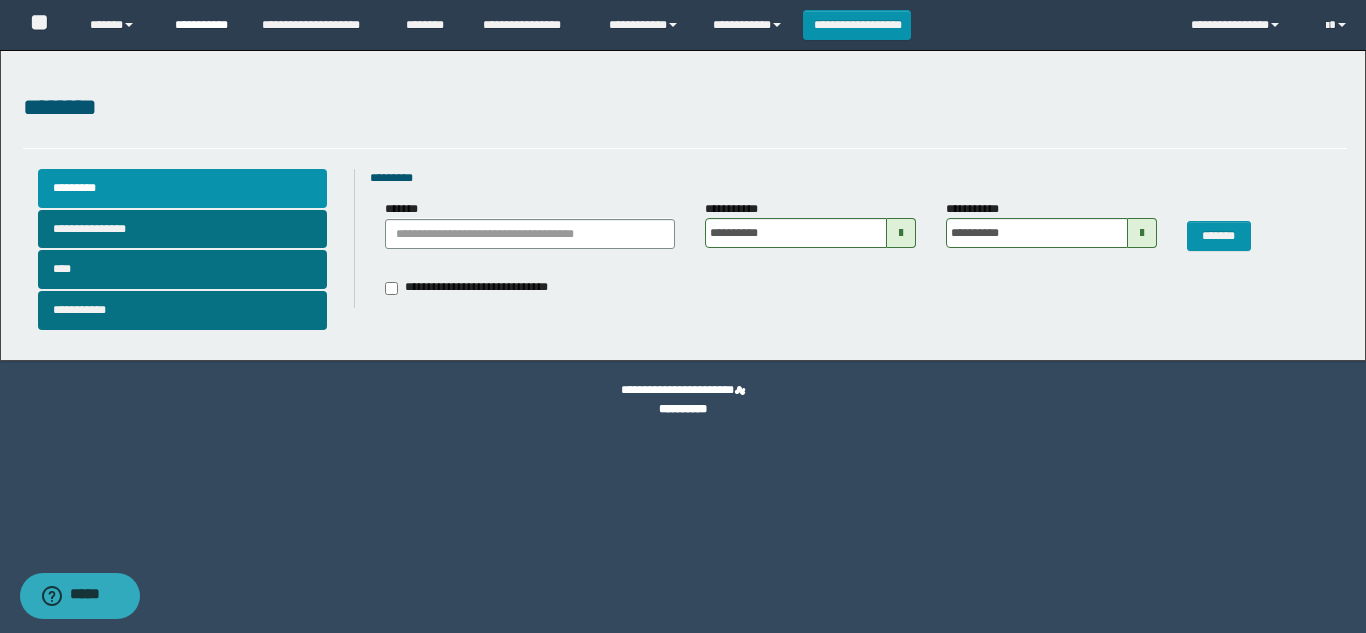 type 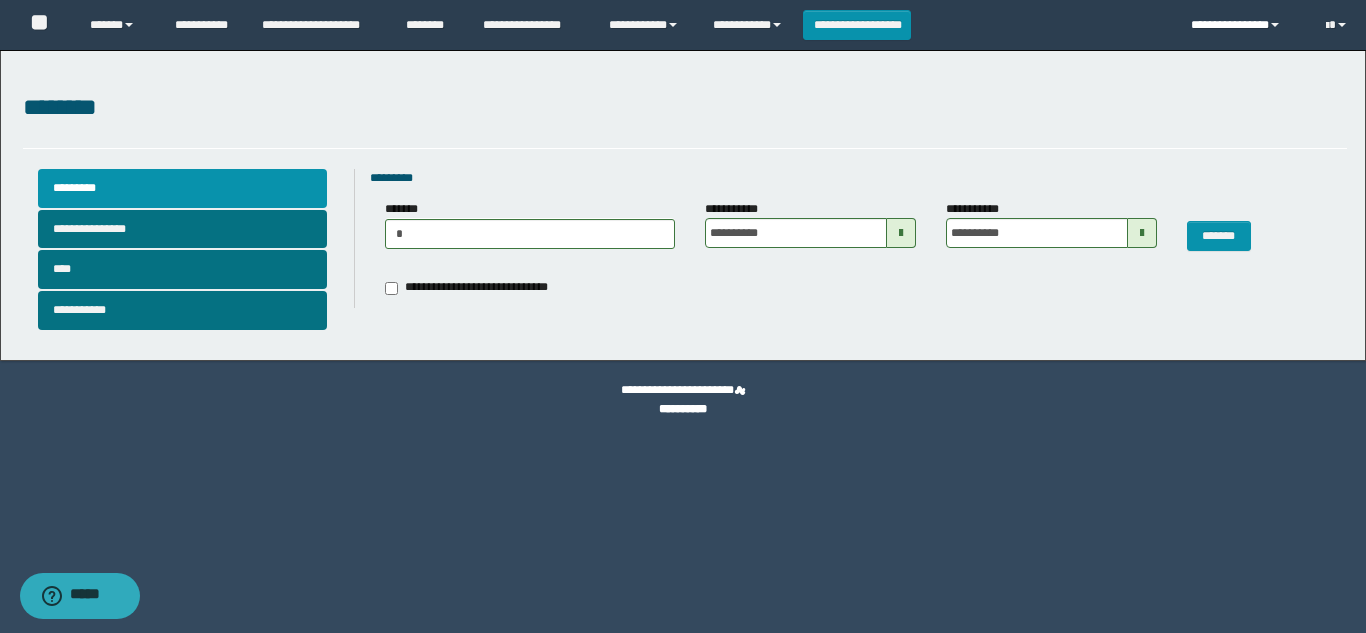 click at bounding box center (1275, 25) 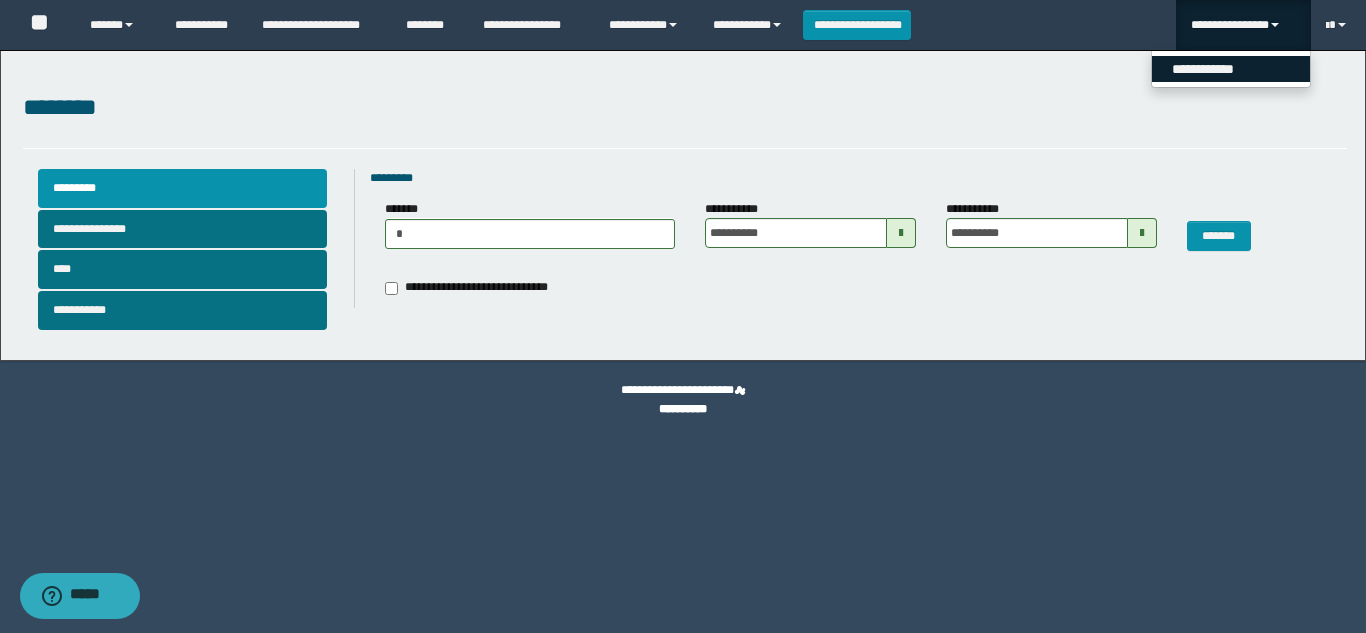 click on "**********" at bounding box center (1231, 69) 